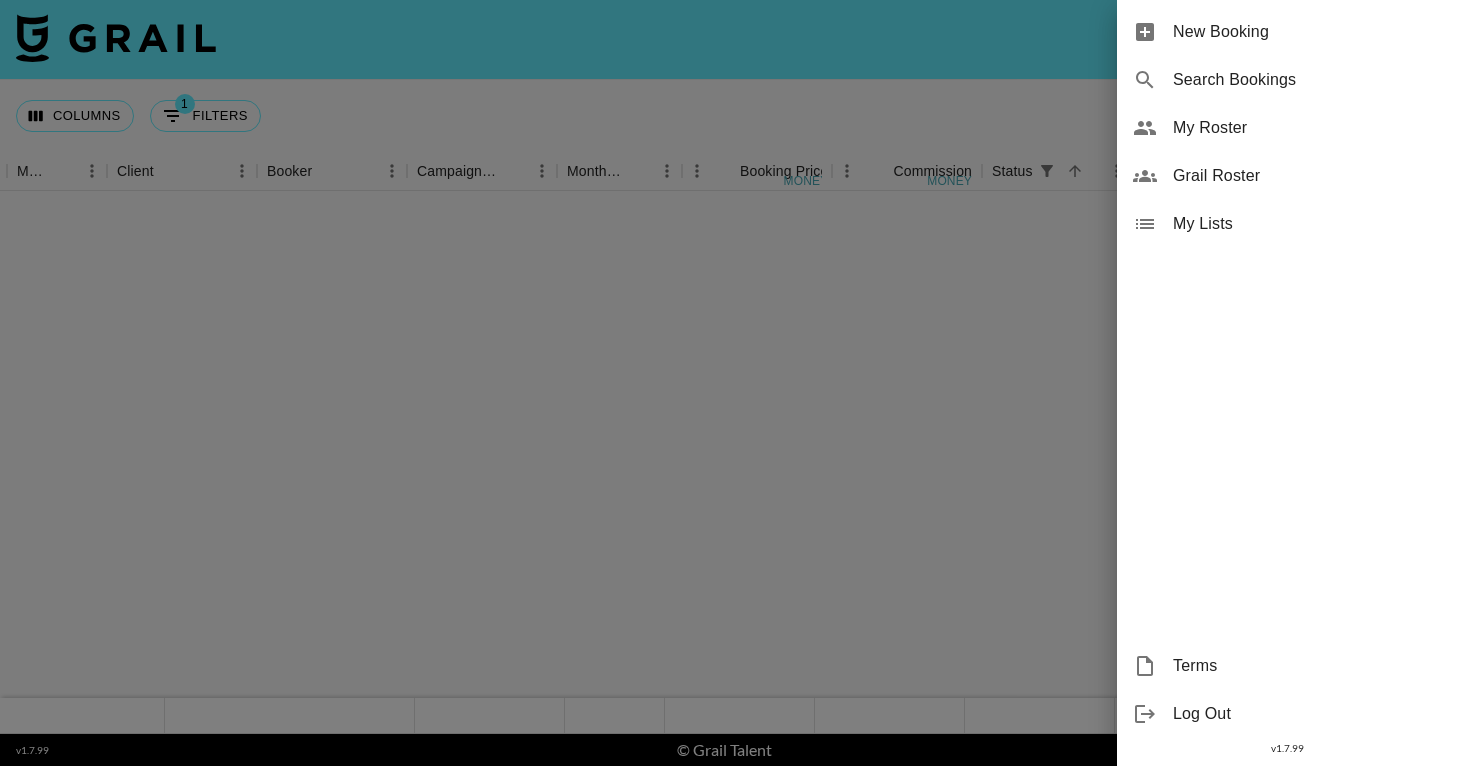 scroll, scrollTop: 0, scrollLeft: 0, axis: both 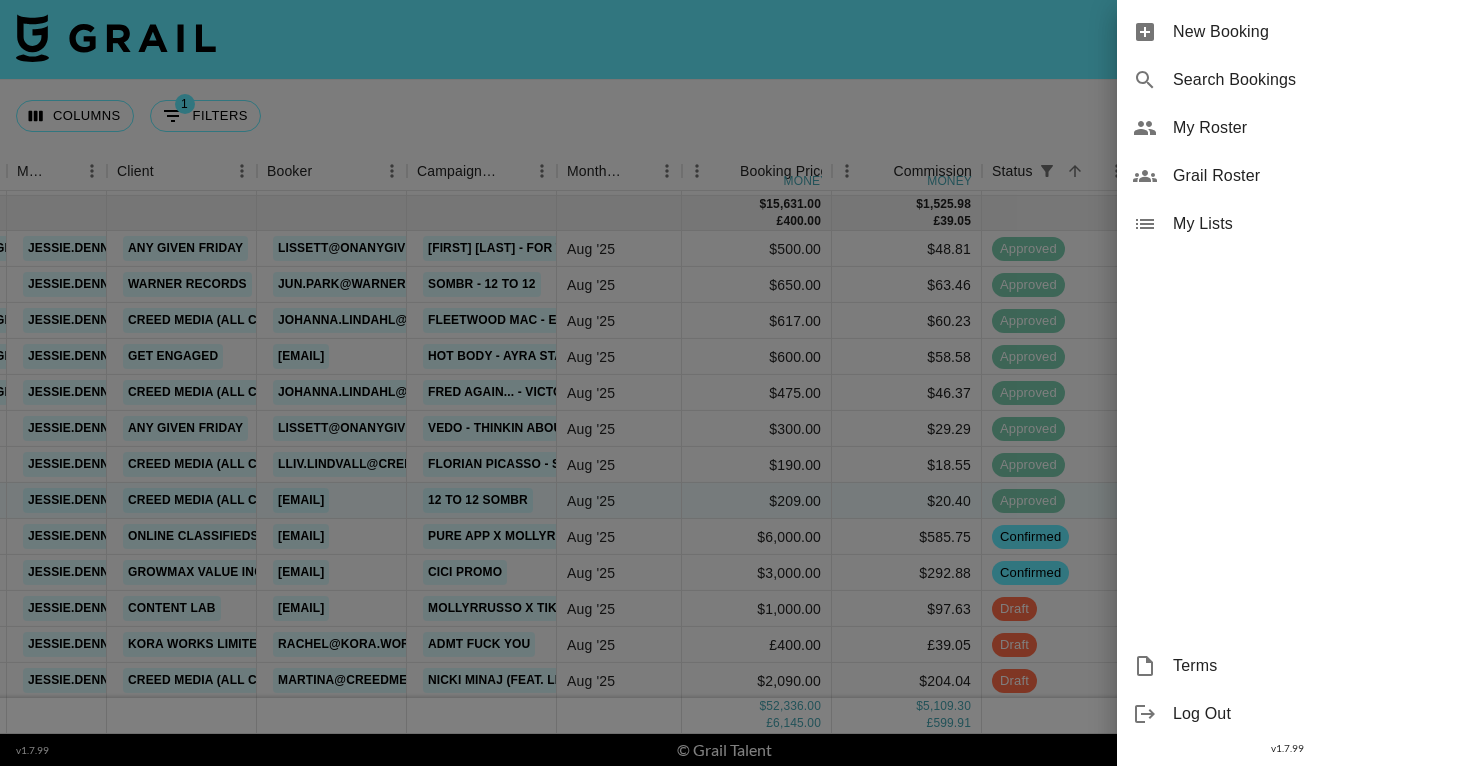 click on "Grail Roster" at bounding box center [1307, 176] 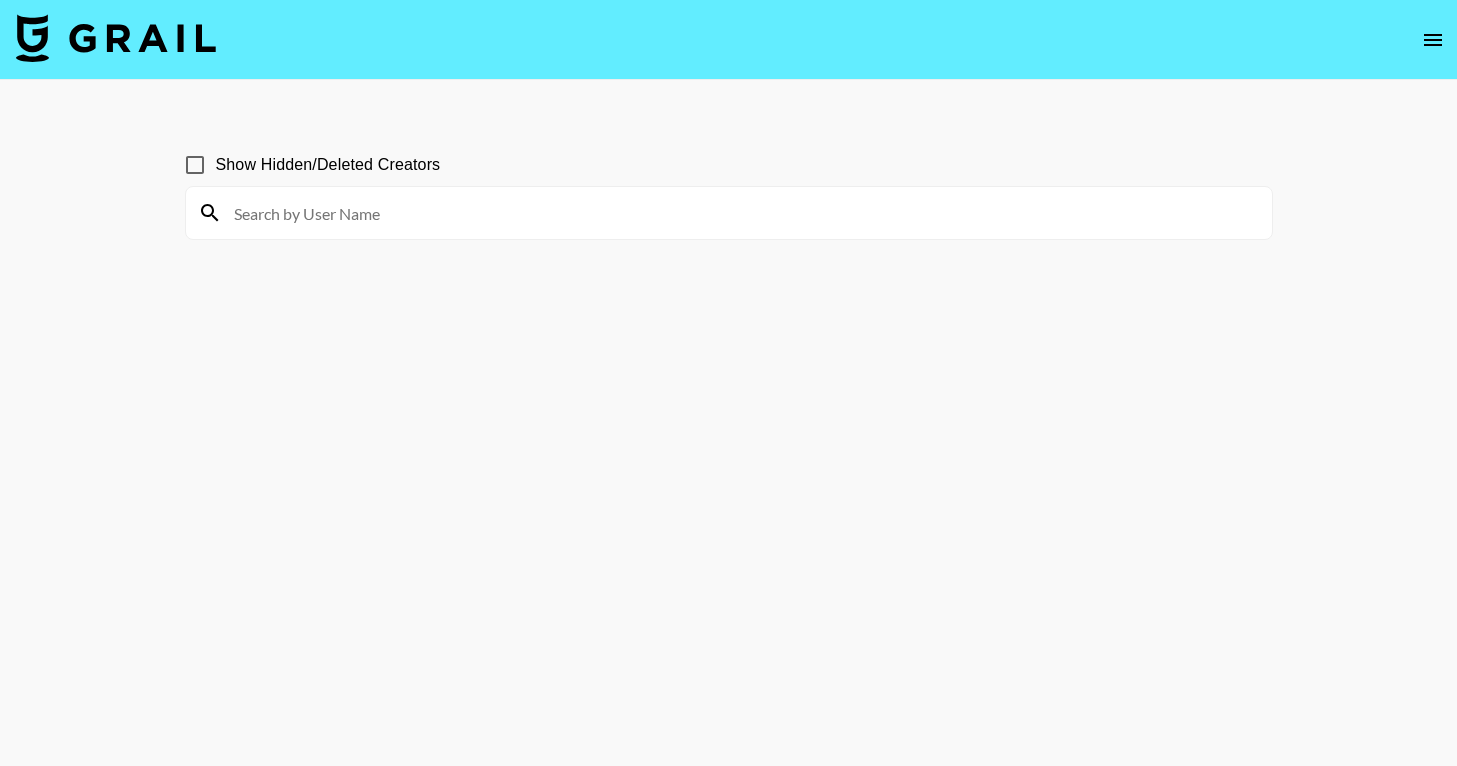 click at bounding box center [741, 213] 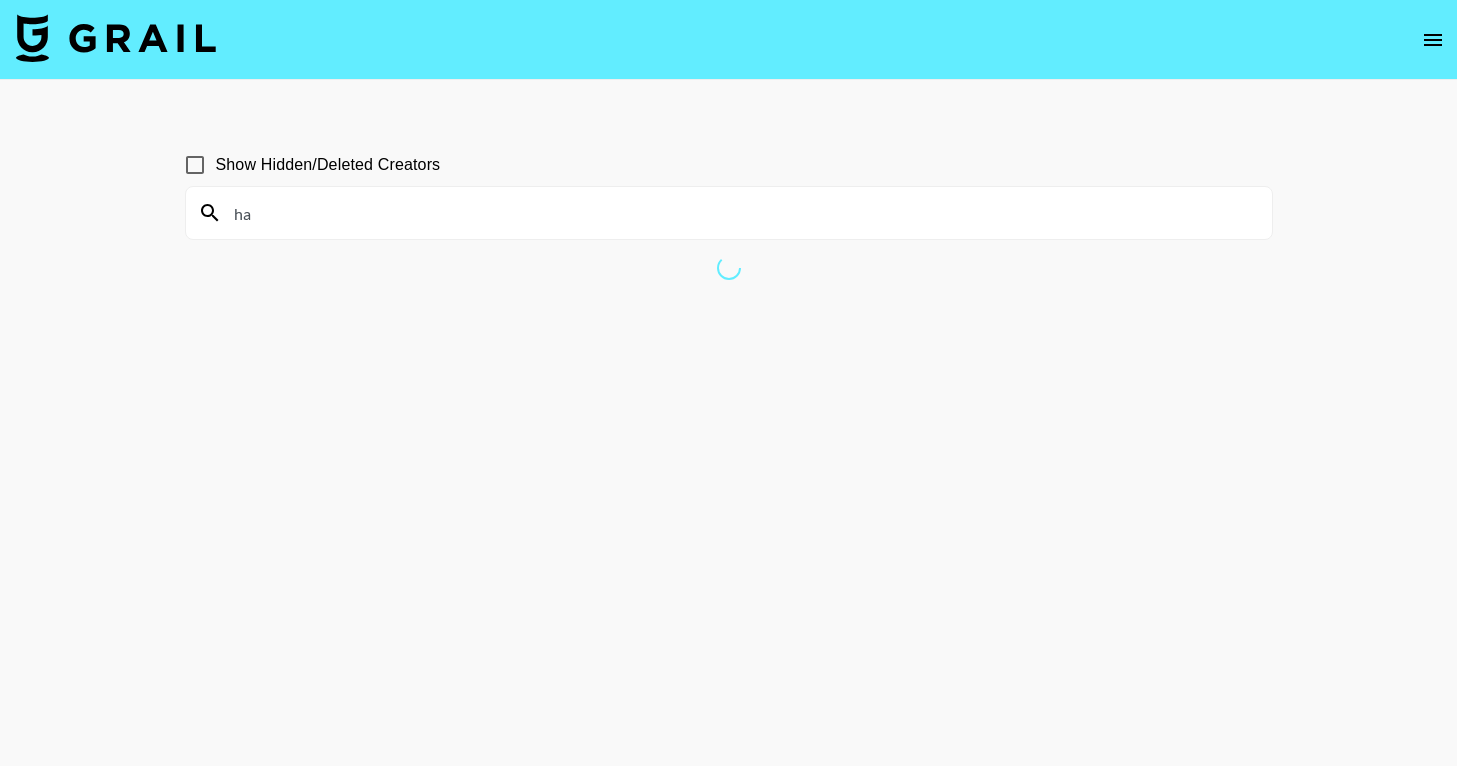 type on "h" 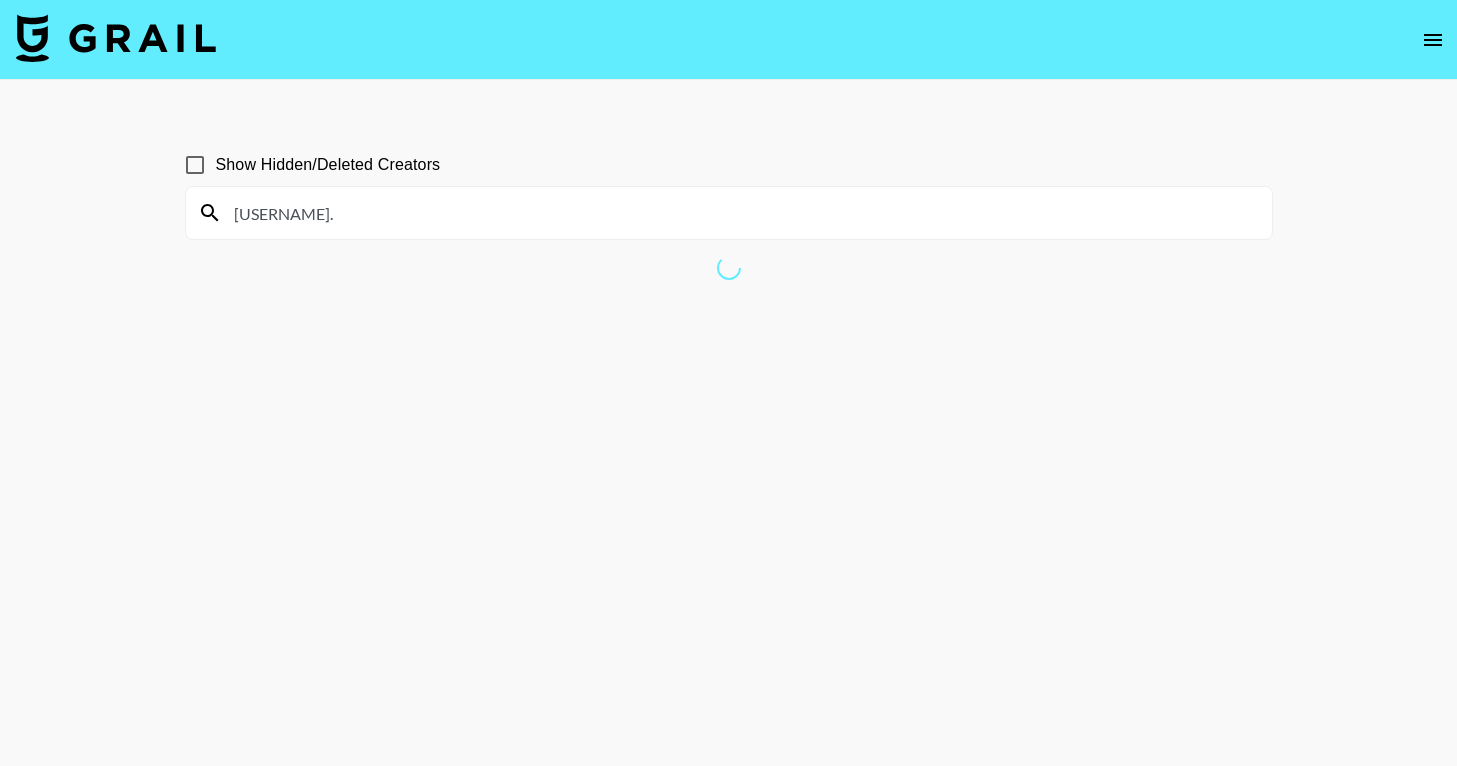 type on "[USERNAME]." 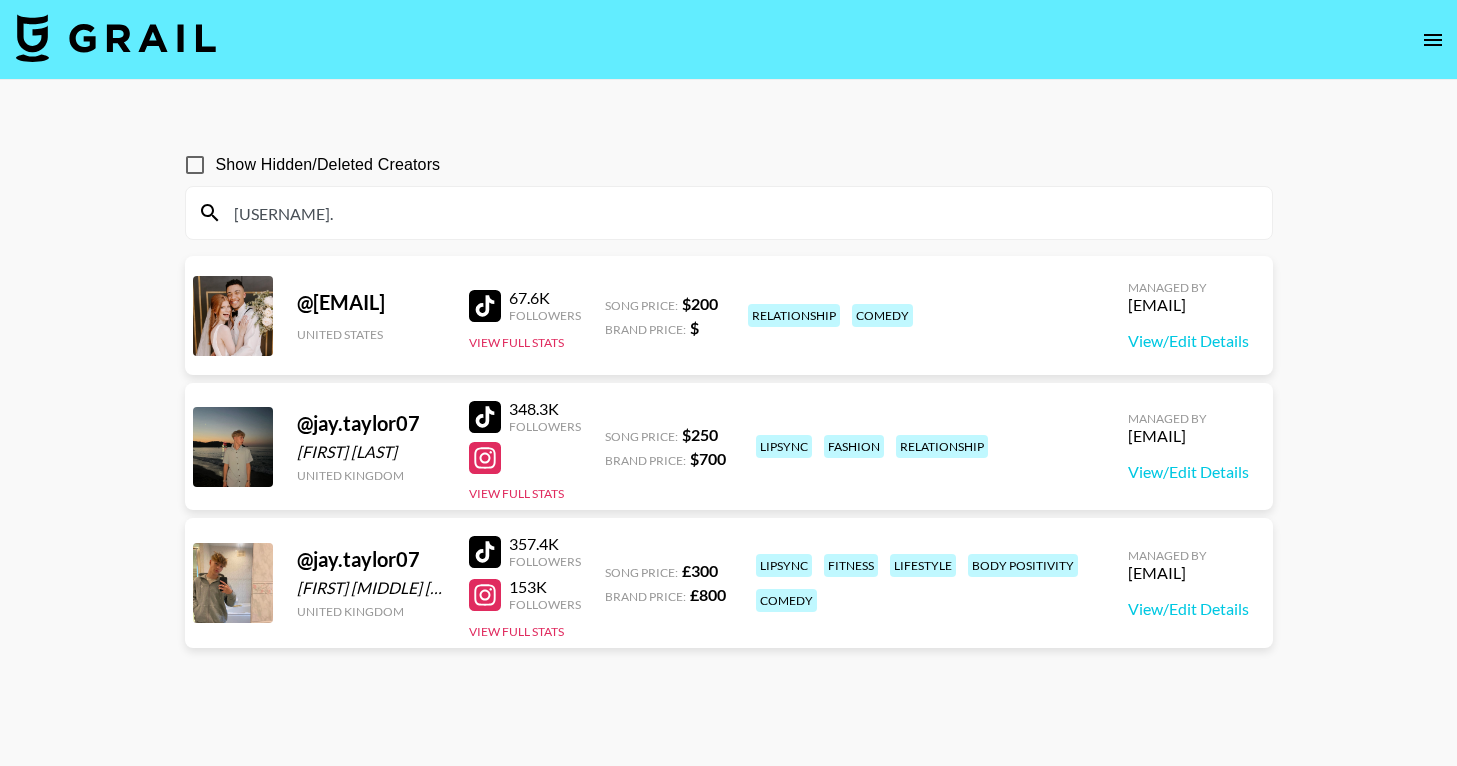 click at bounding box center (485, 552) 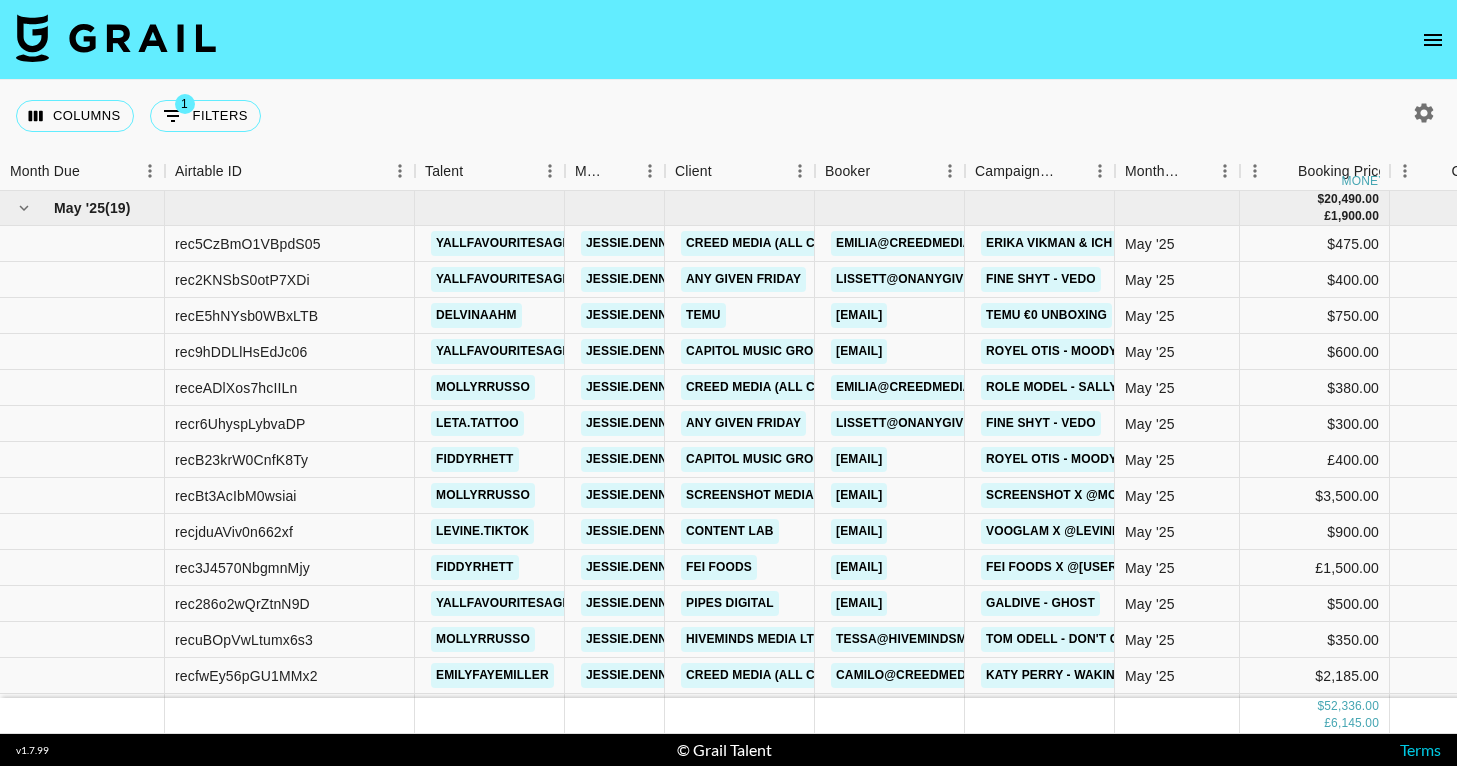 click 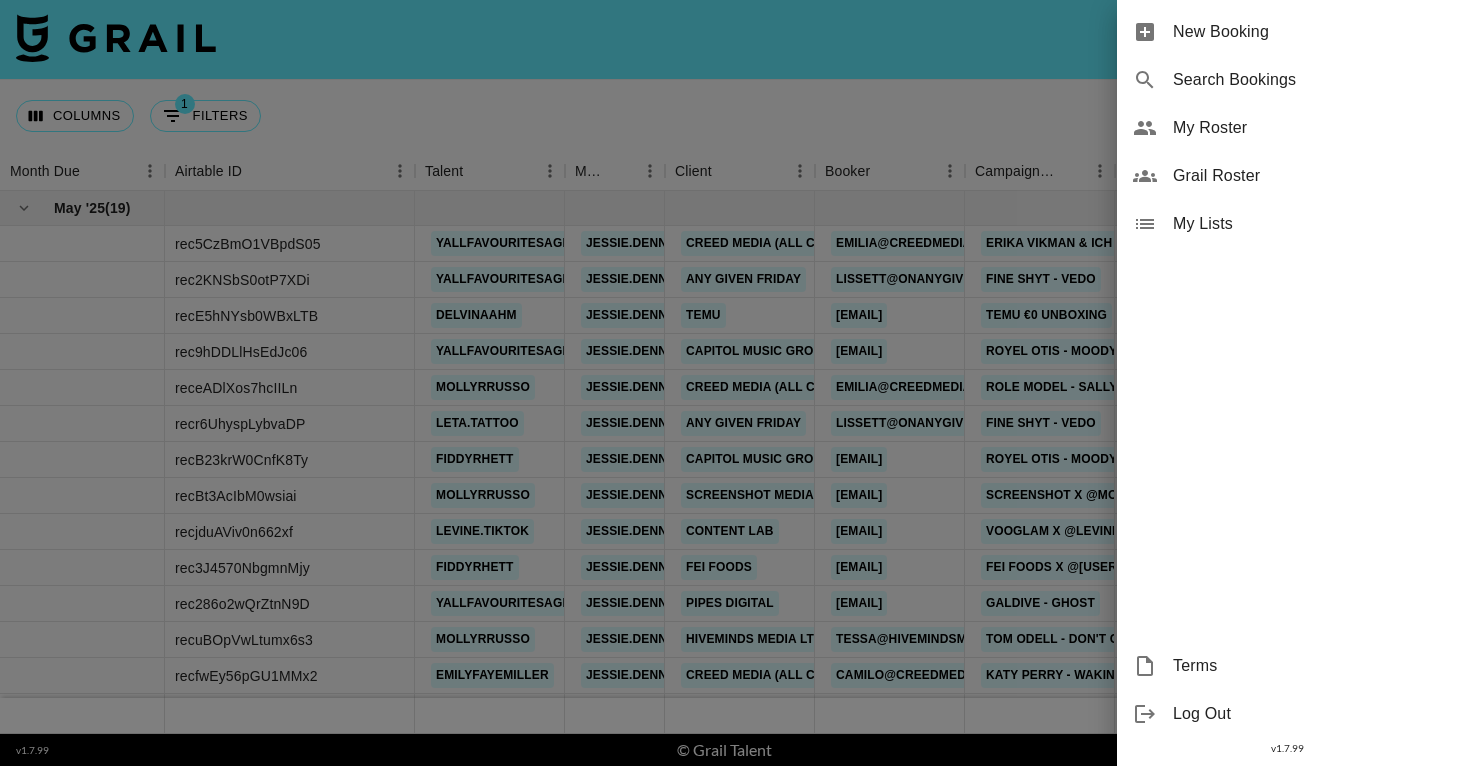 click on "My Roster" at bounding box center (1307, 128) 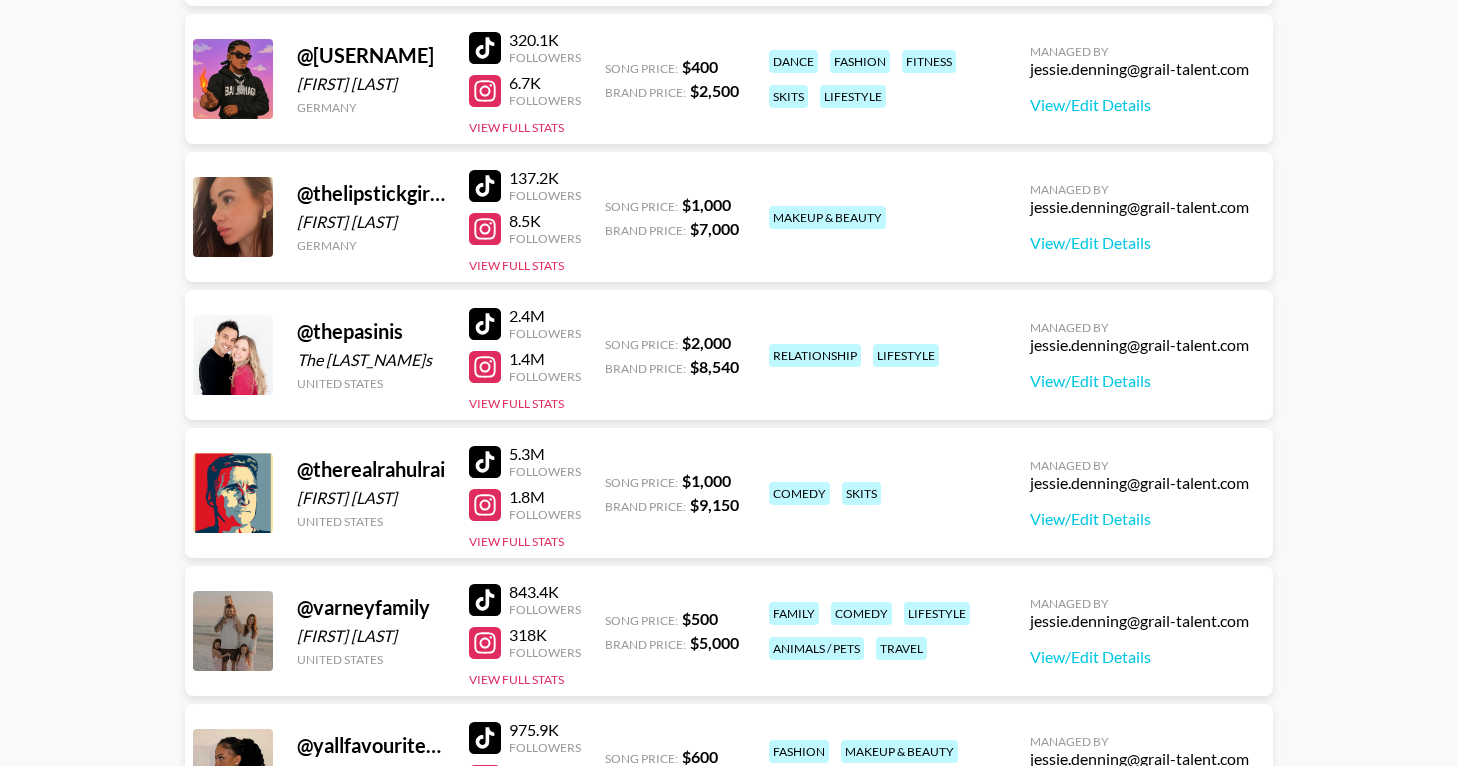 scroll, scrollTop: 4052, scrollLeft: 0, axis: vertical 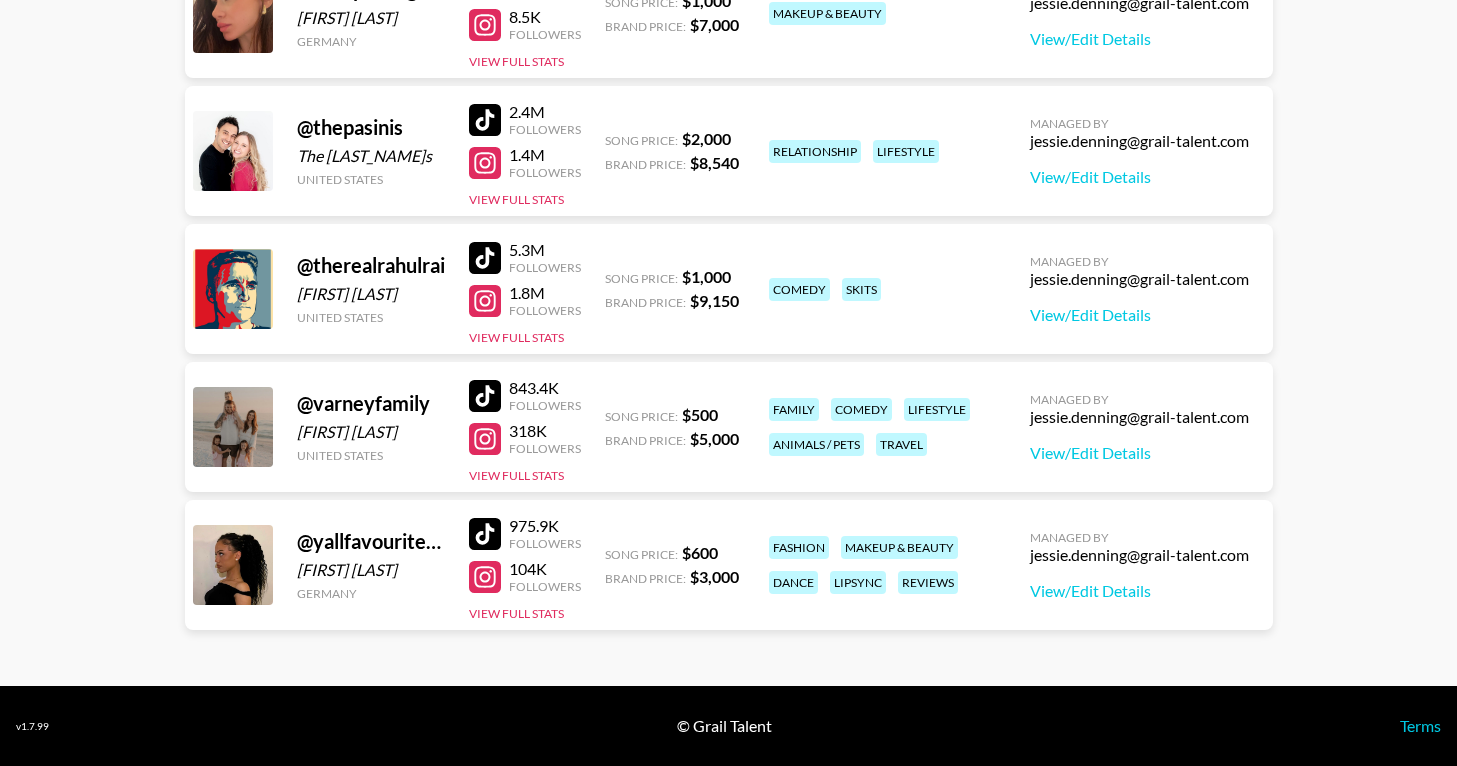 click at bounding box center [485, 577] 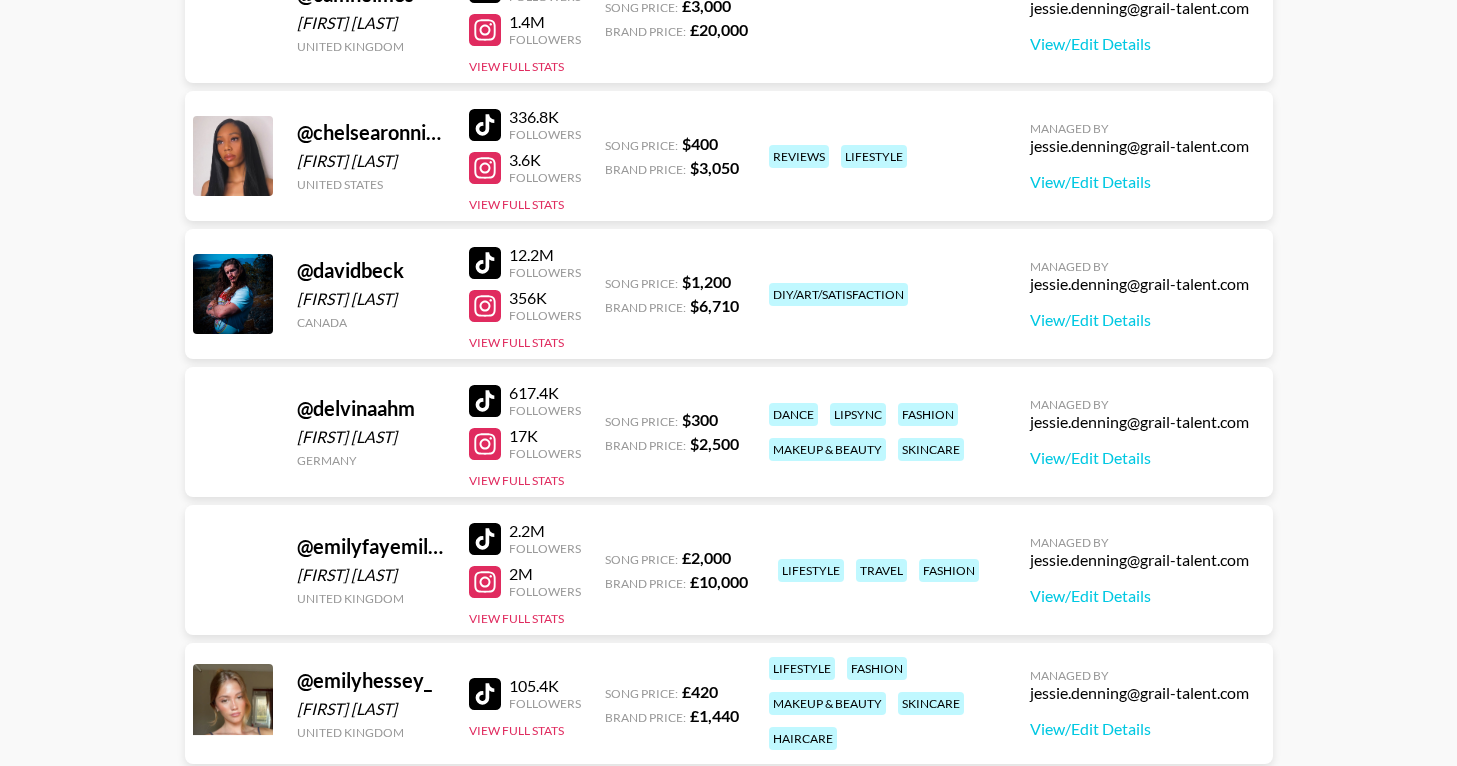 scroll, scrollTop: 0, scrollLeft: 0, axis: both 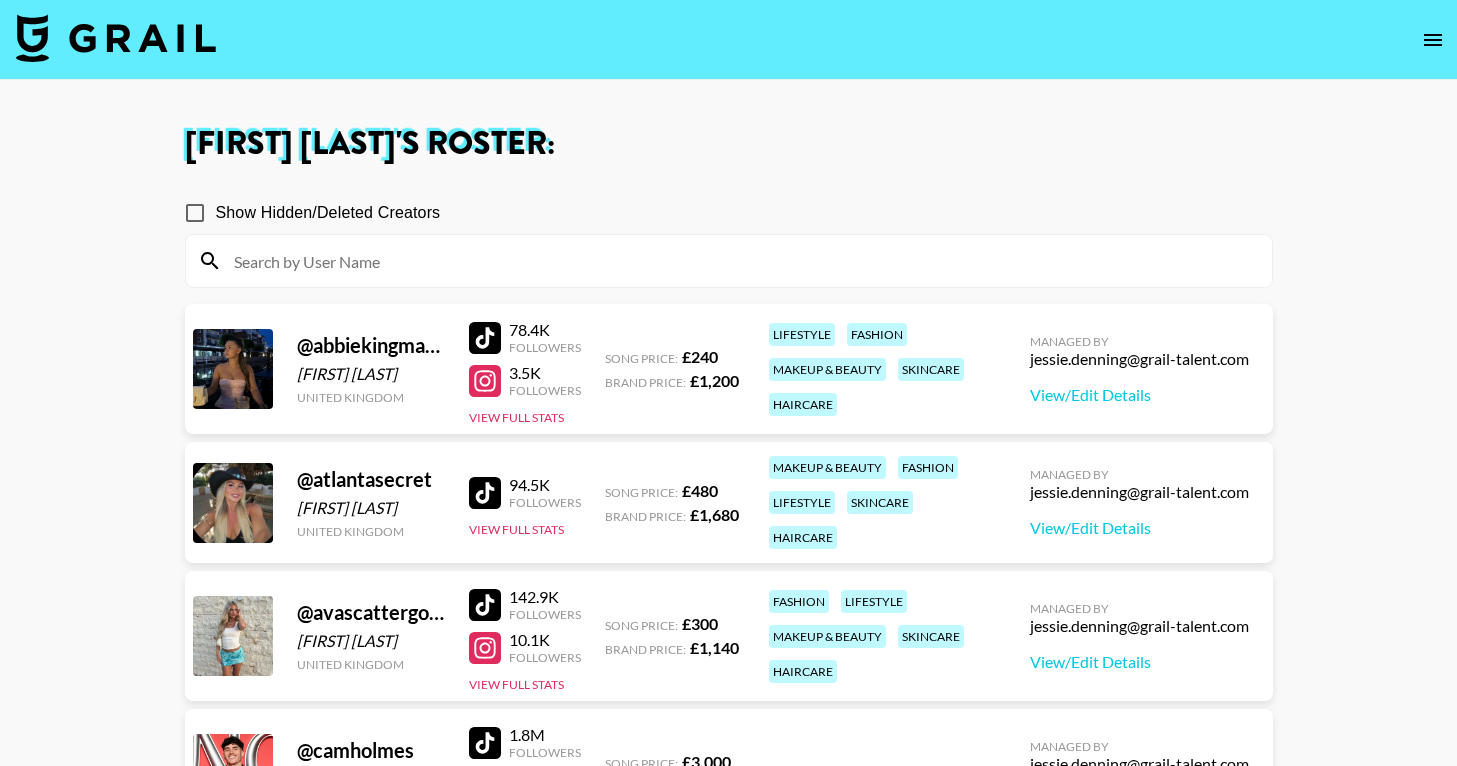 click at bounding box center (116, 38) 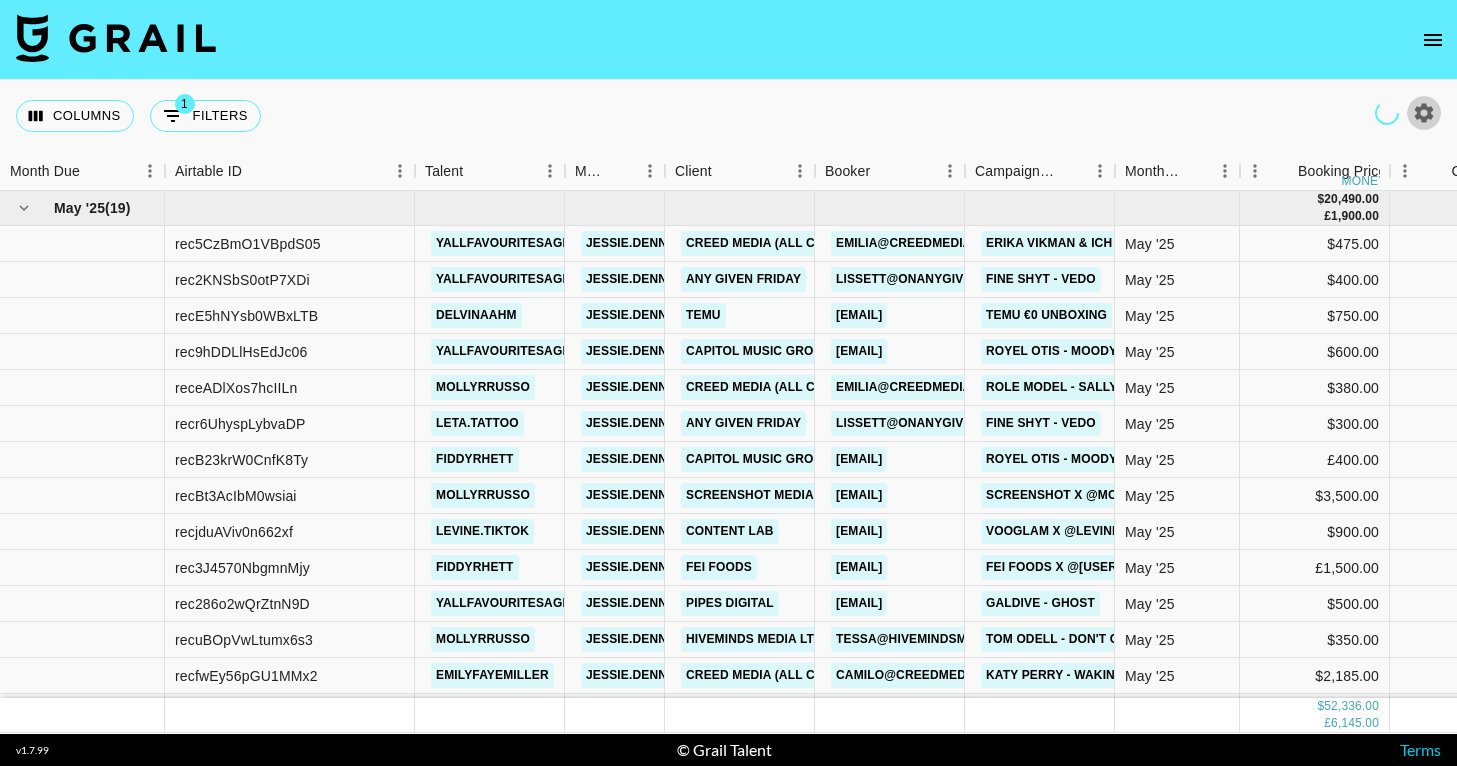 click 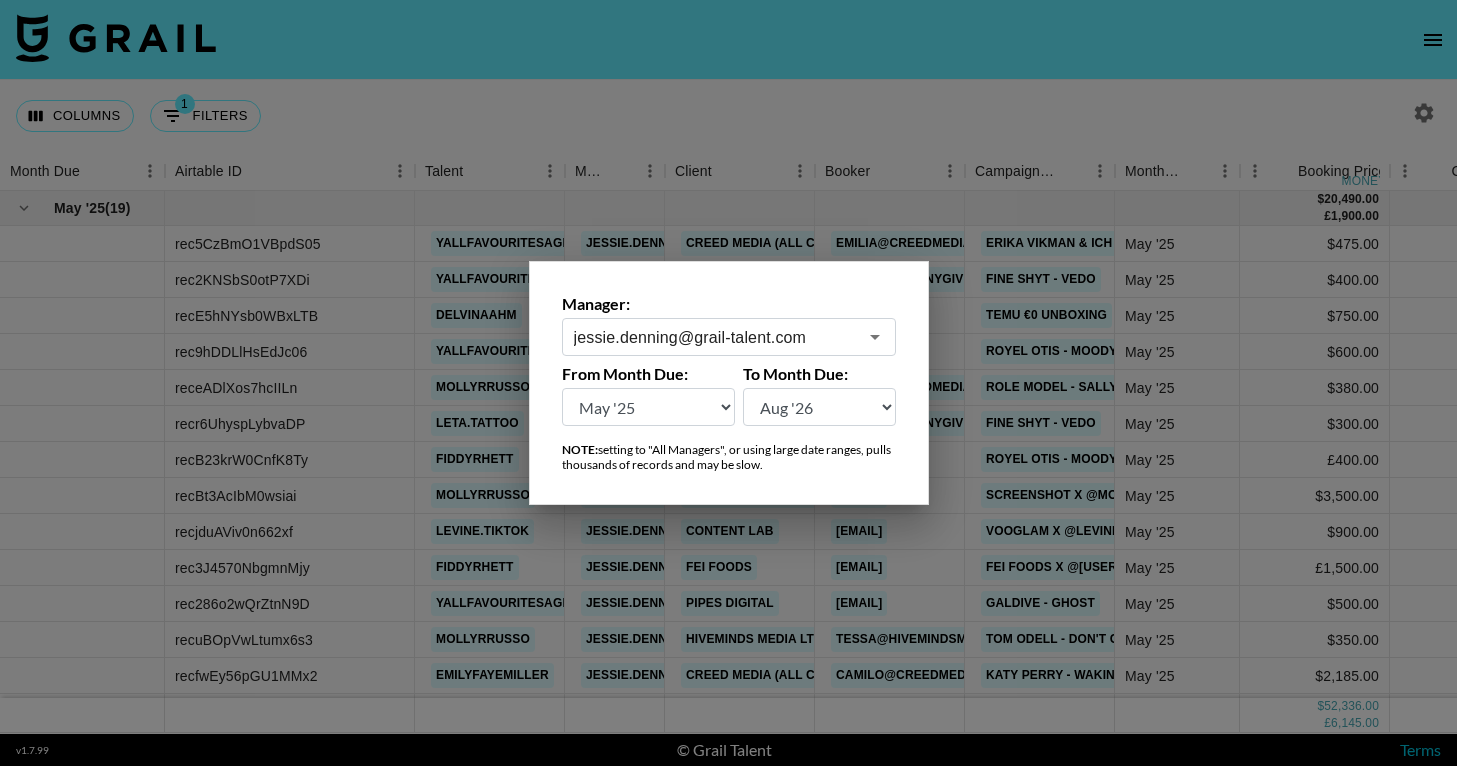 click on "[EMAIL] ​" at bounding box center (729, 337) 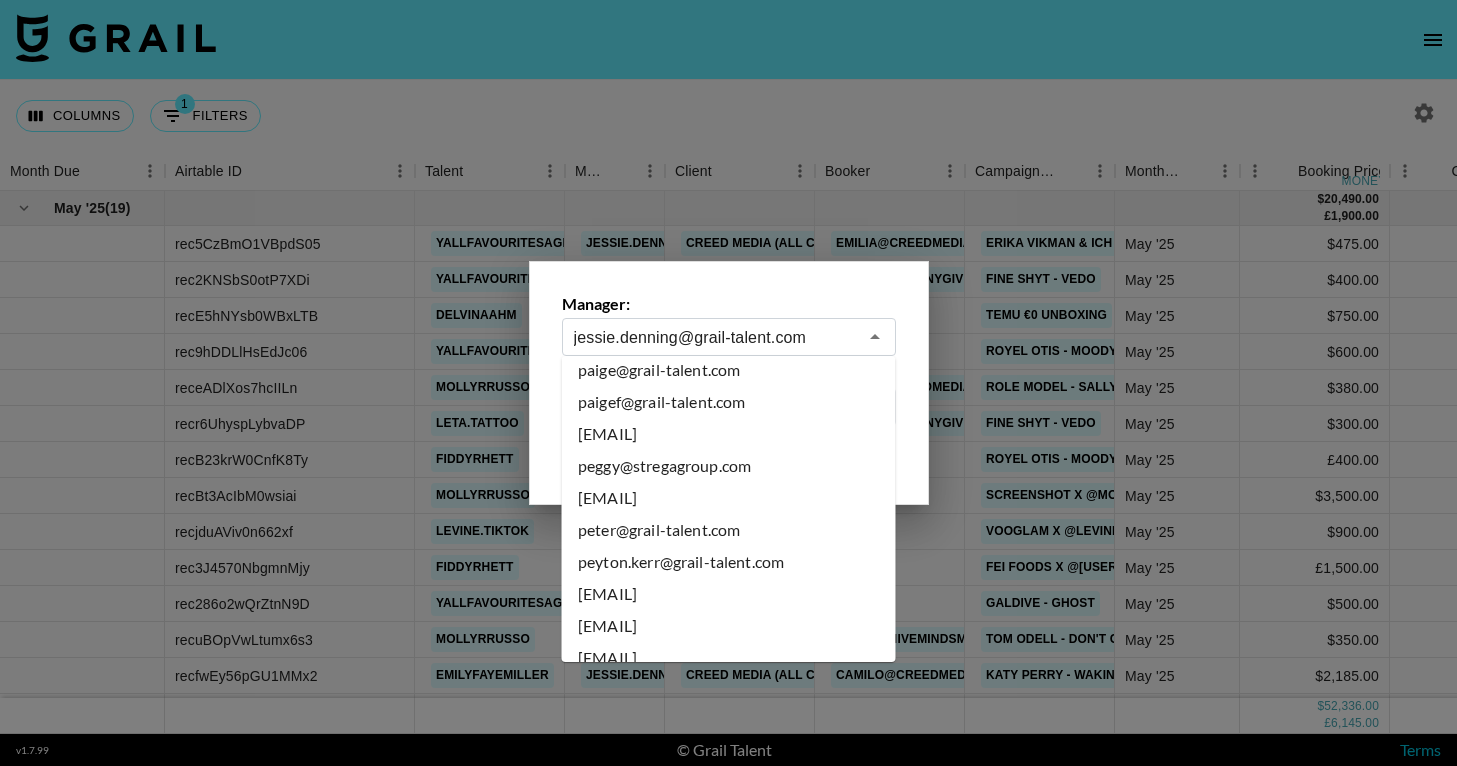scroll, scrollTop: 9547, scrollLeft: 0, axis: vertical 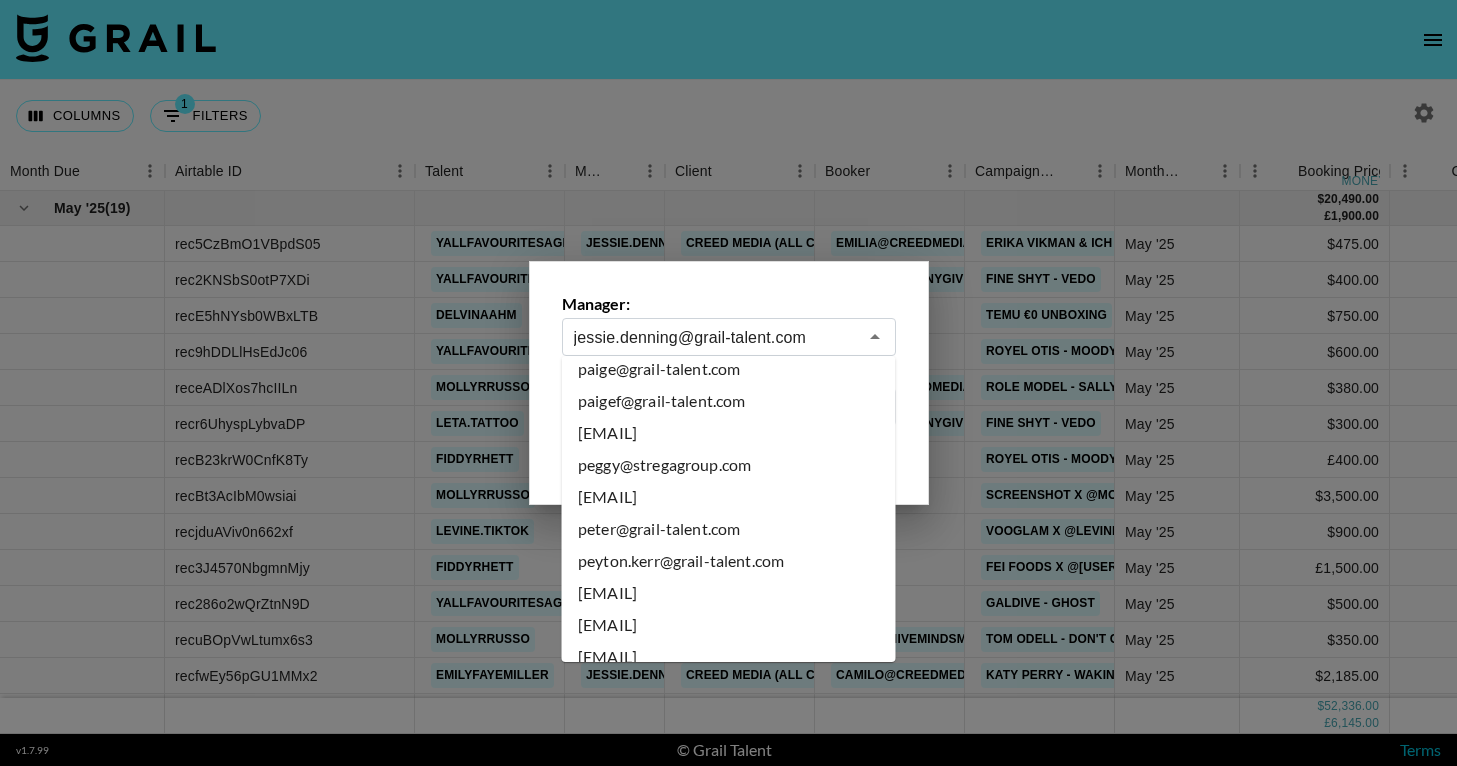 click on "[EMAIL]" at bounding box center [729, 593] 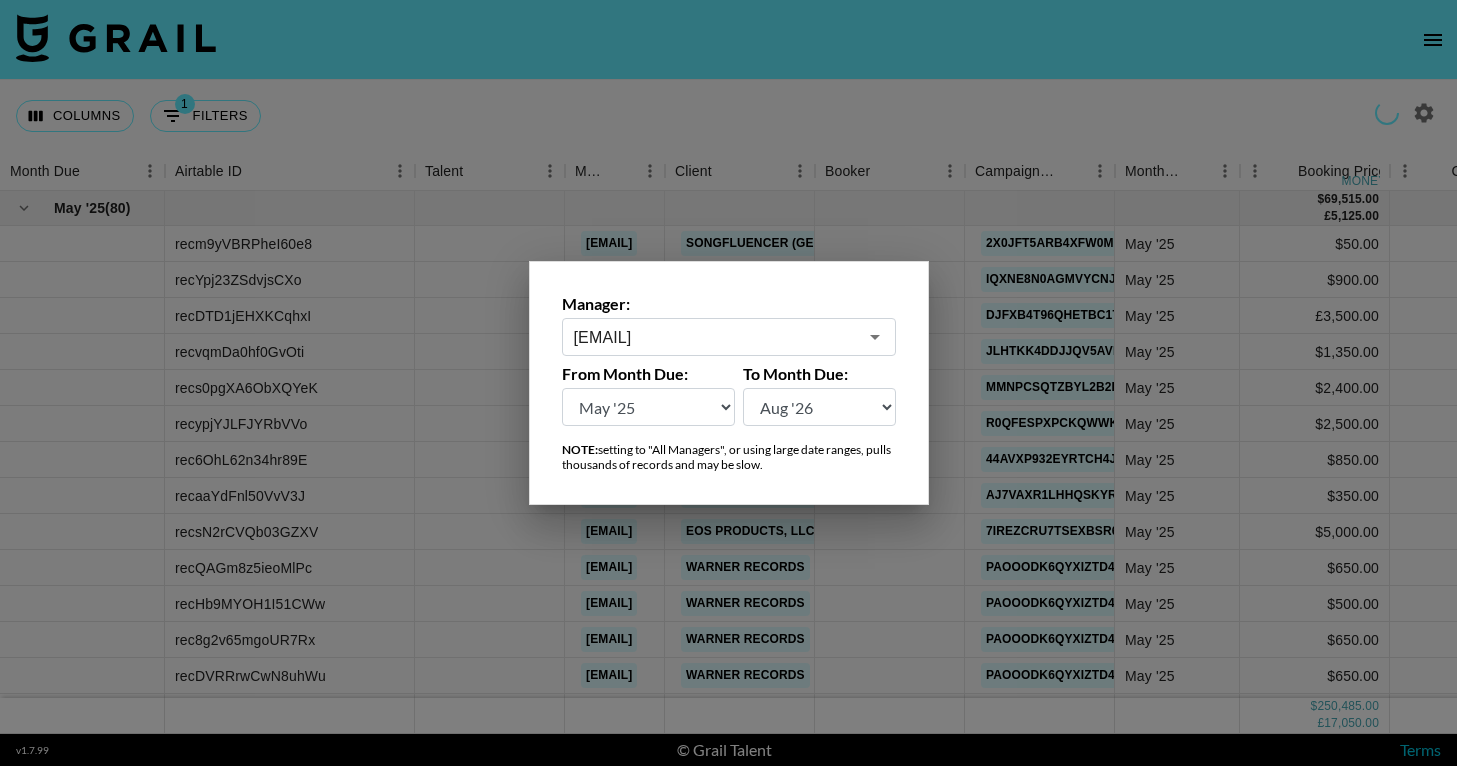 click at bounding box center (728, 383) 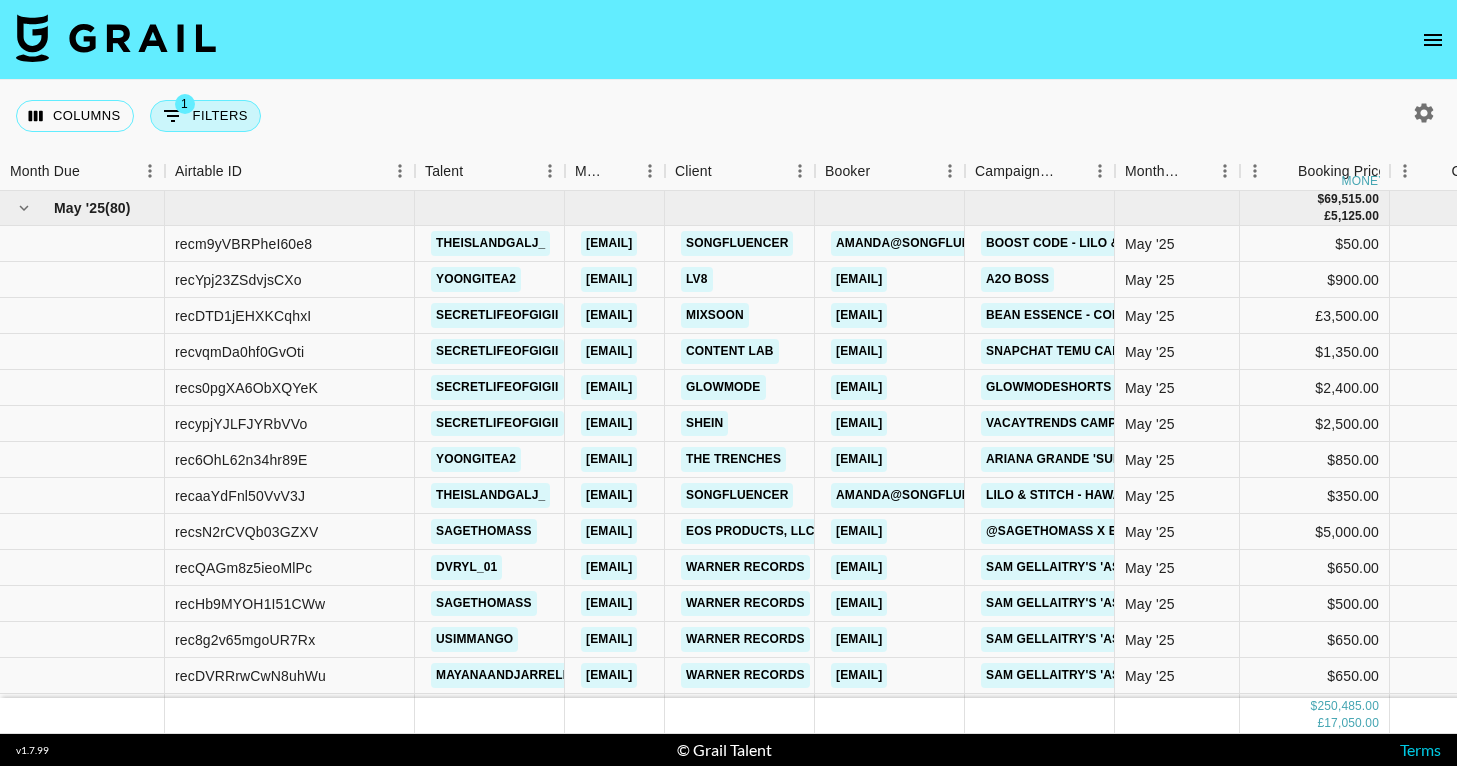 click 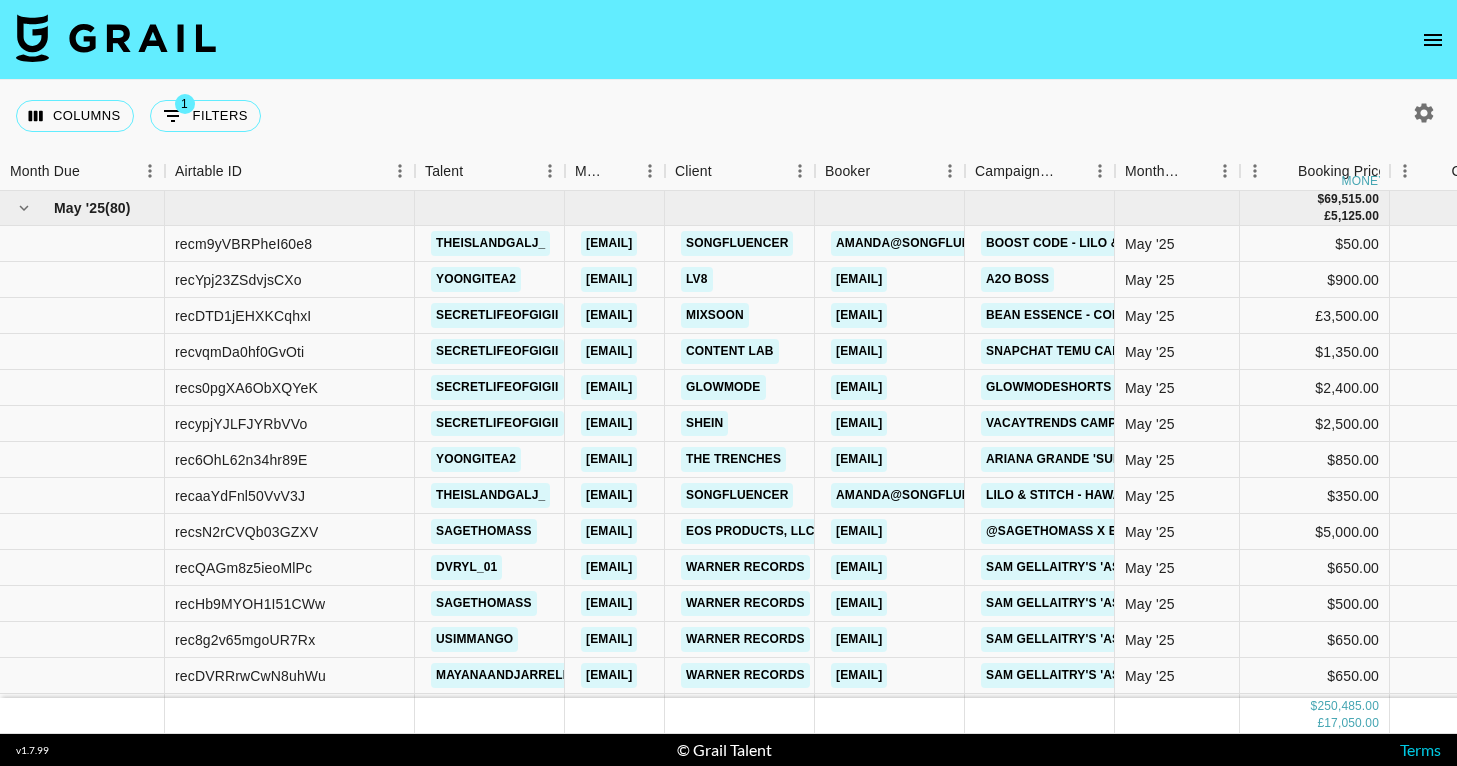select on "status" 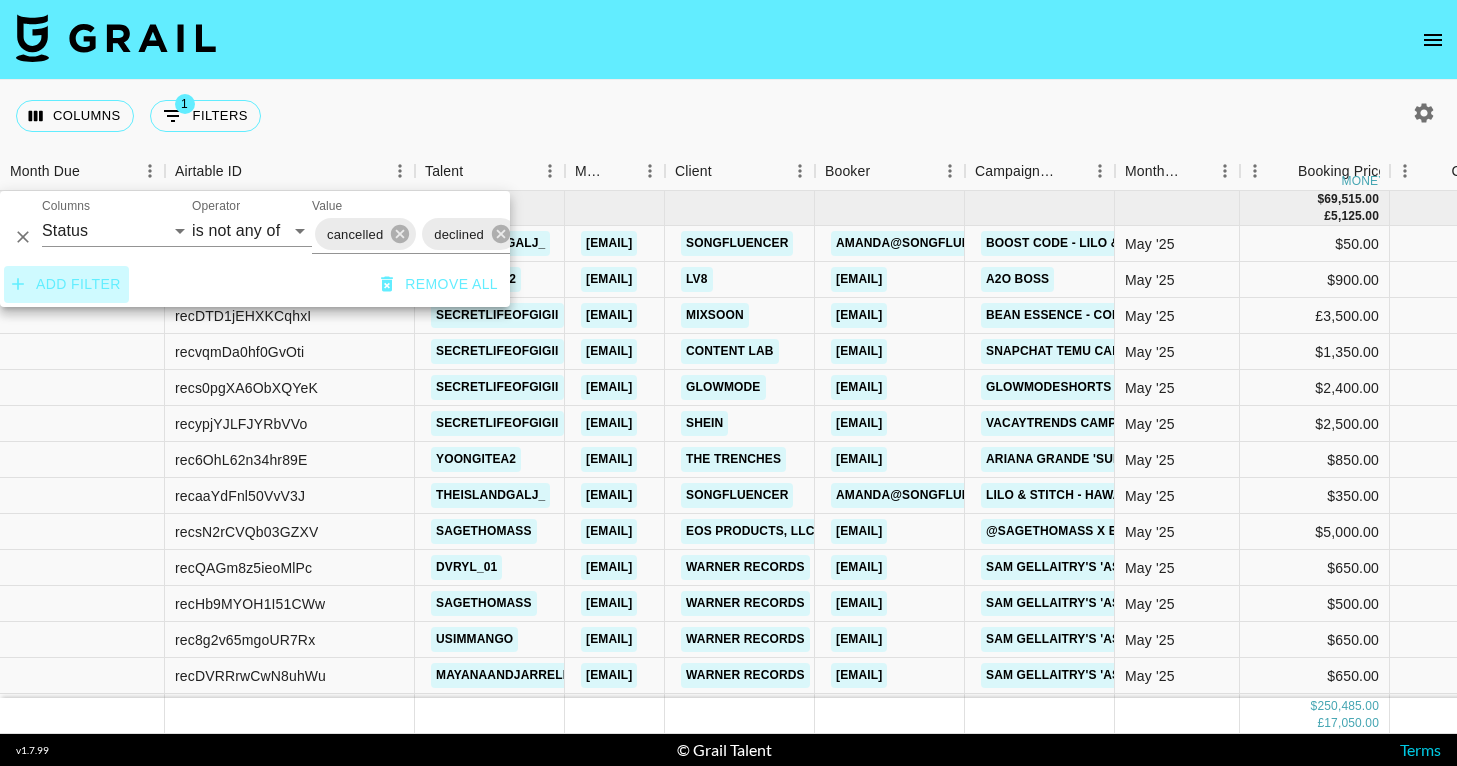 click on "Add filter" at bounding box center (66, 284) 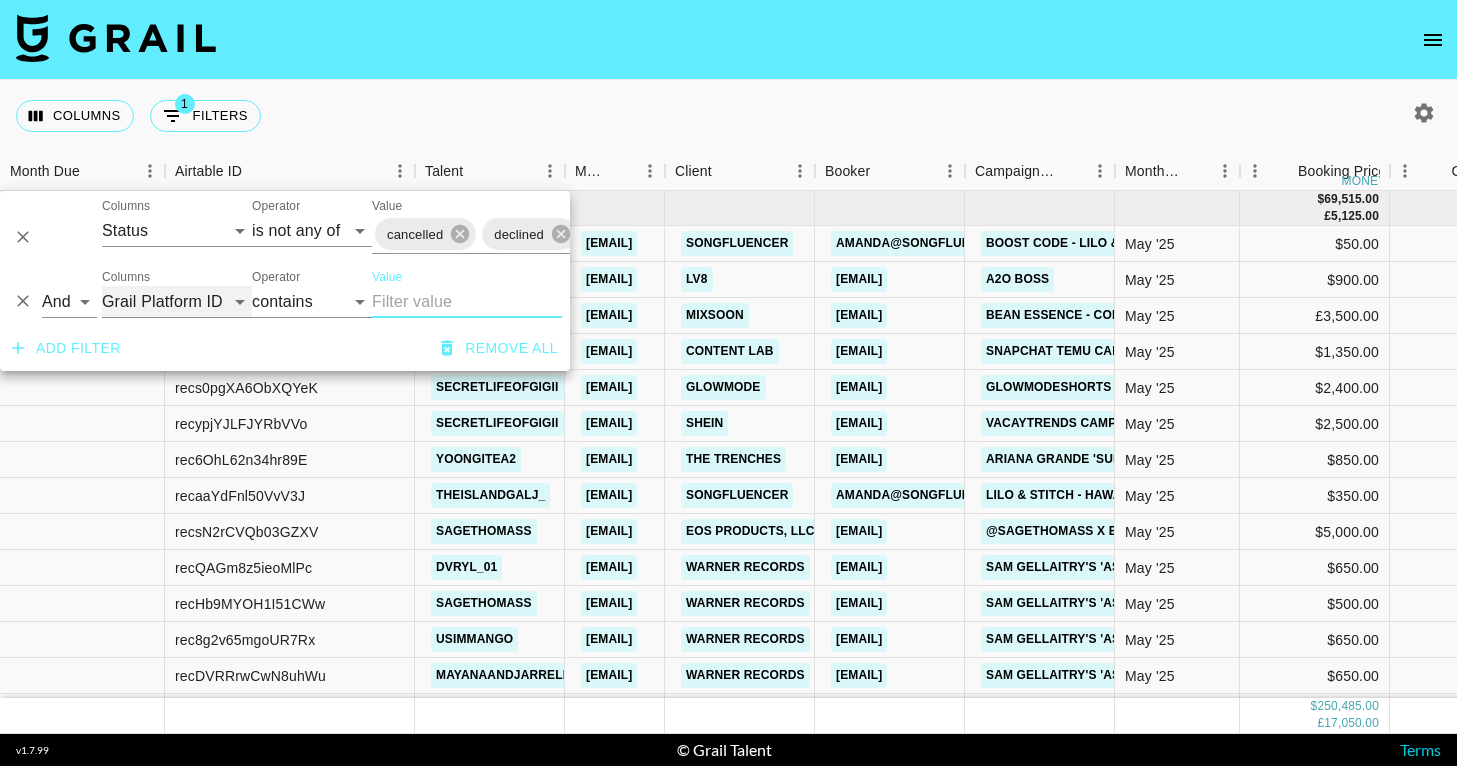 click on "Grail Platform ID Airtable ID Talent Manager Client Booker Campaign (Type) Date Created Created by Grail Team Month Due Currency Booking Price Creator Commmission Override External Commission Expenses: Remove Commission? Commission Status Video Link Boost Code Special Booking Type PO Number Invoice Notes Uniport Contact Email Contract File Payment Sent Payment Sent Date Invoice Link" at bounding box center [177, 302] 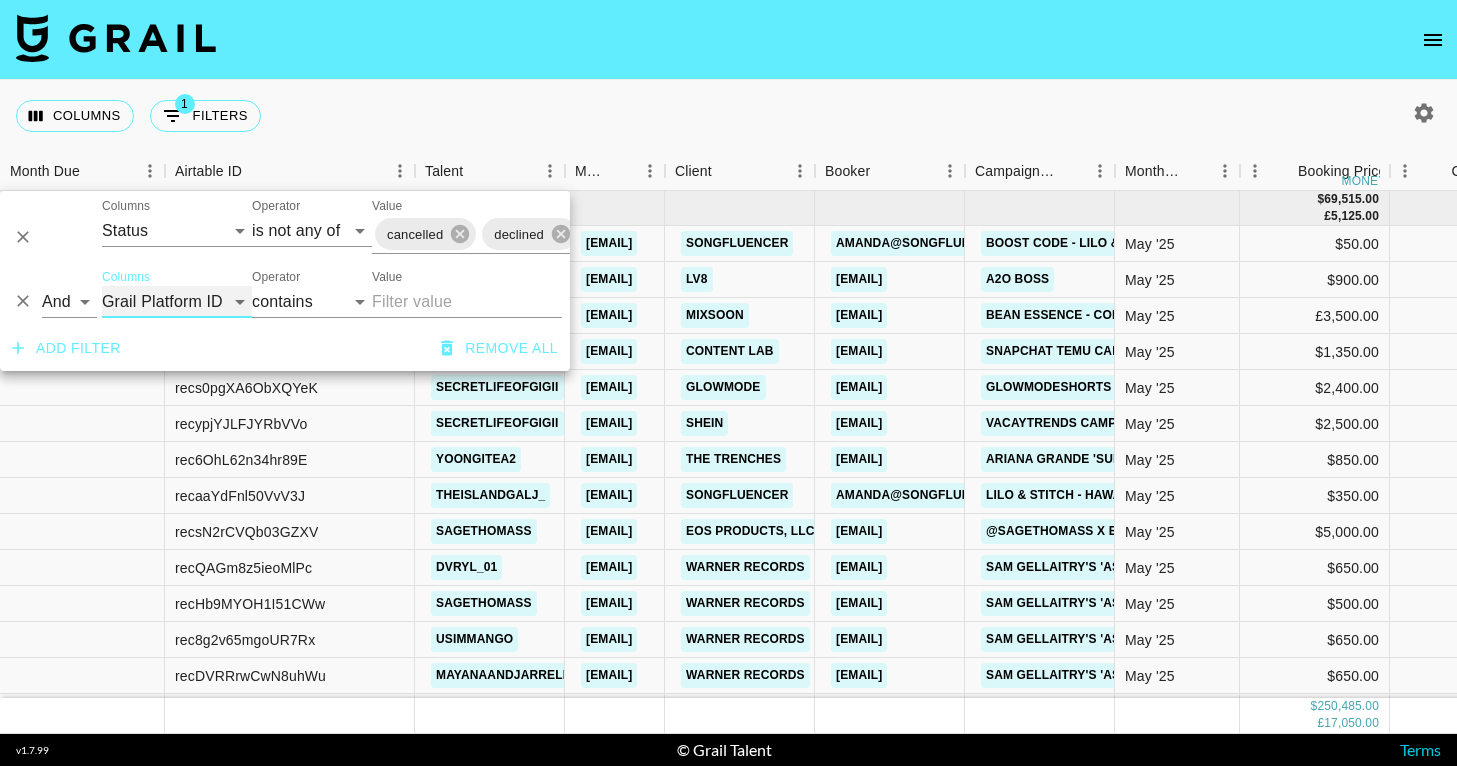 select on "airtableId" 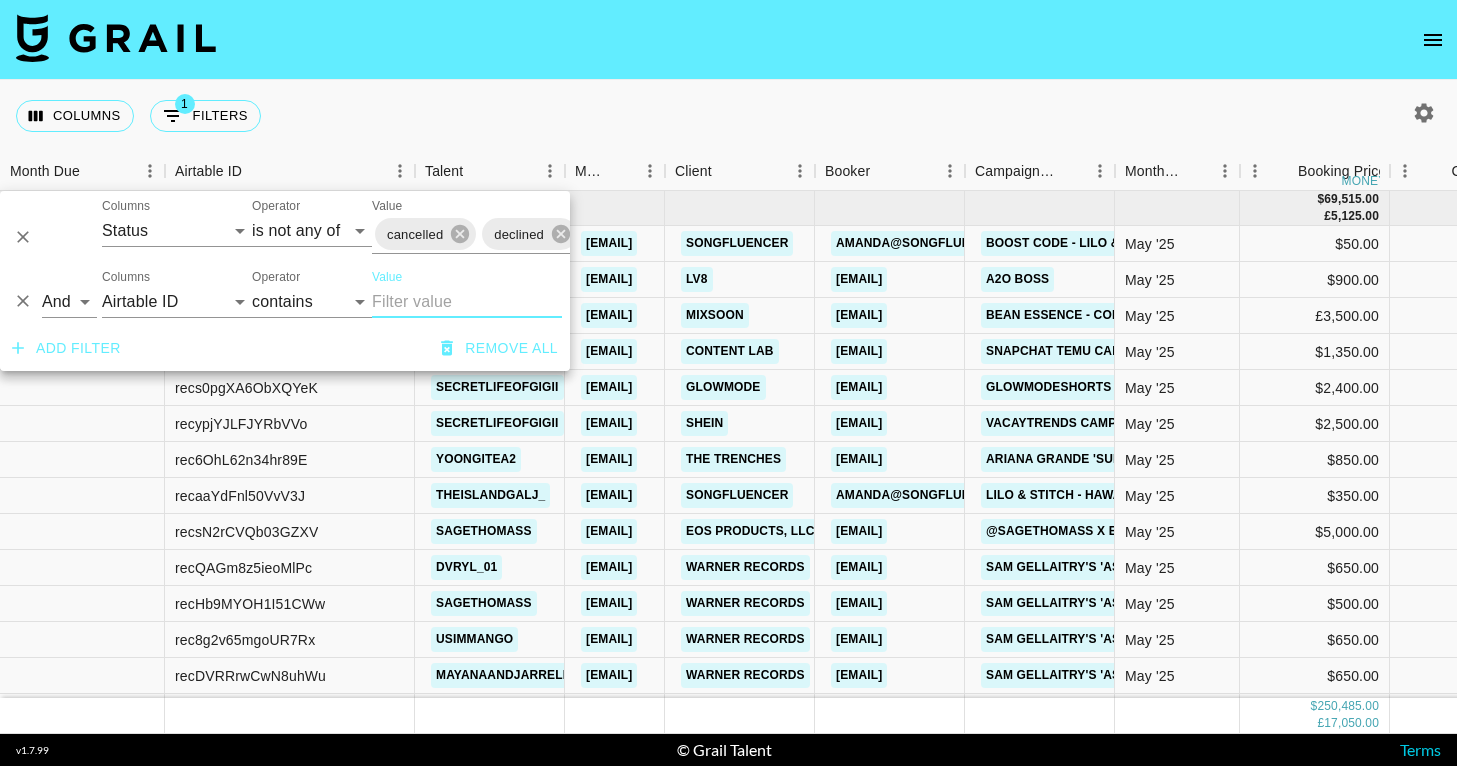 click on "Value" at bounding box center (467, 302) 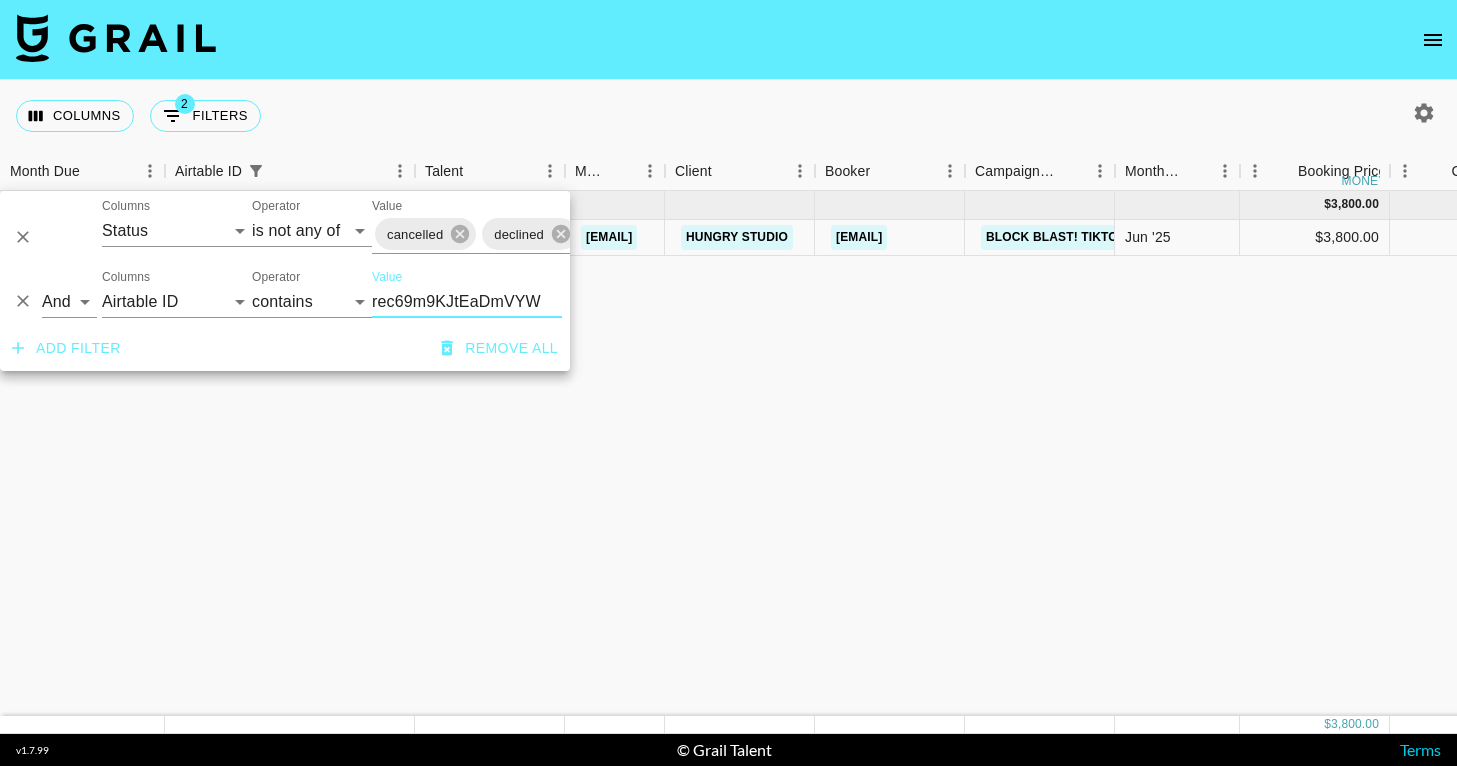 type on "rec69m9KJtEaDmVYW" 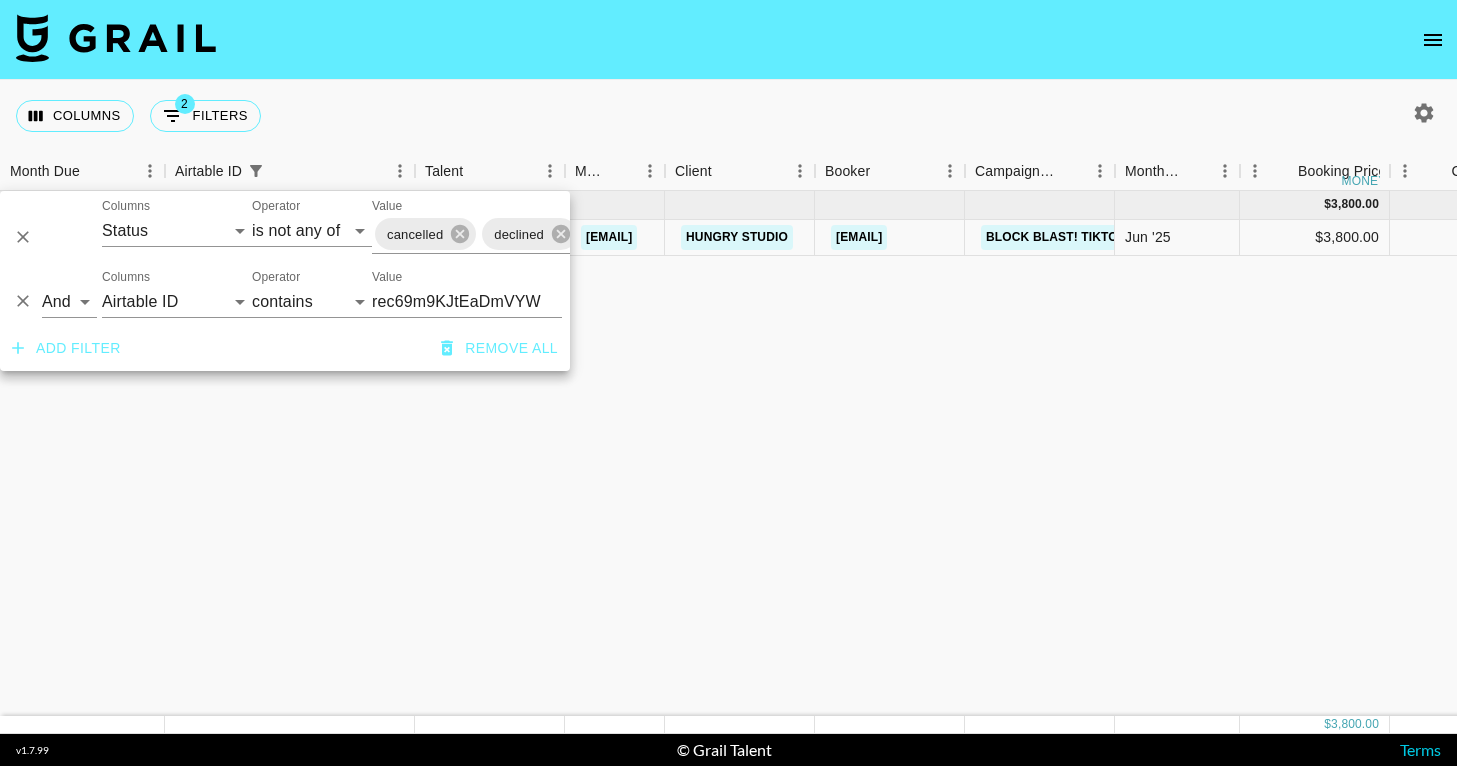 click on "Columns 2 Filters + Booking" at bounding box center [728, 116] 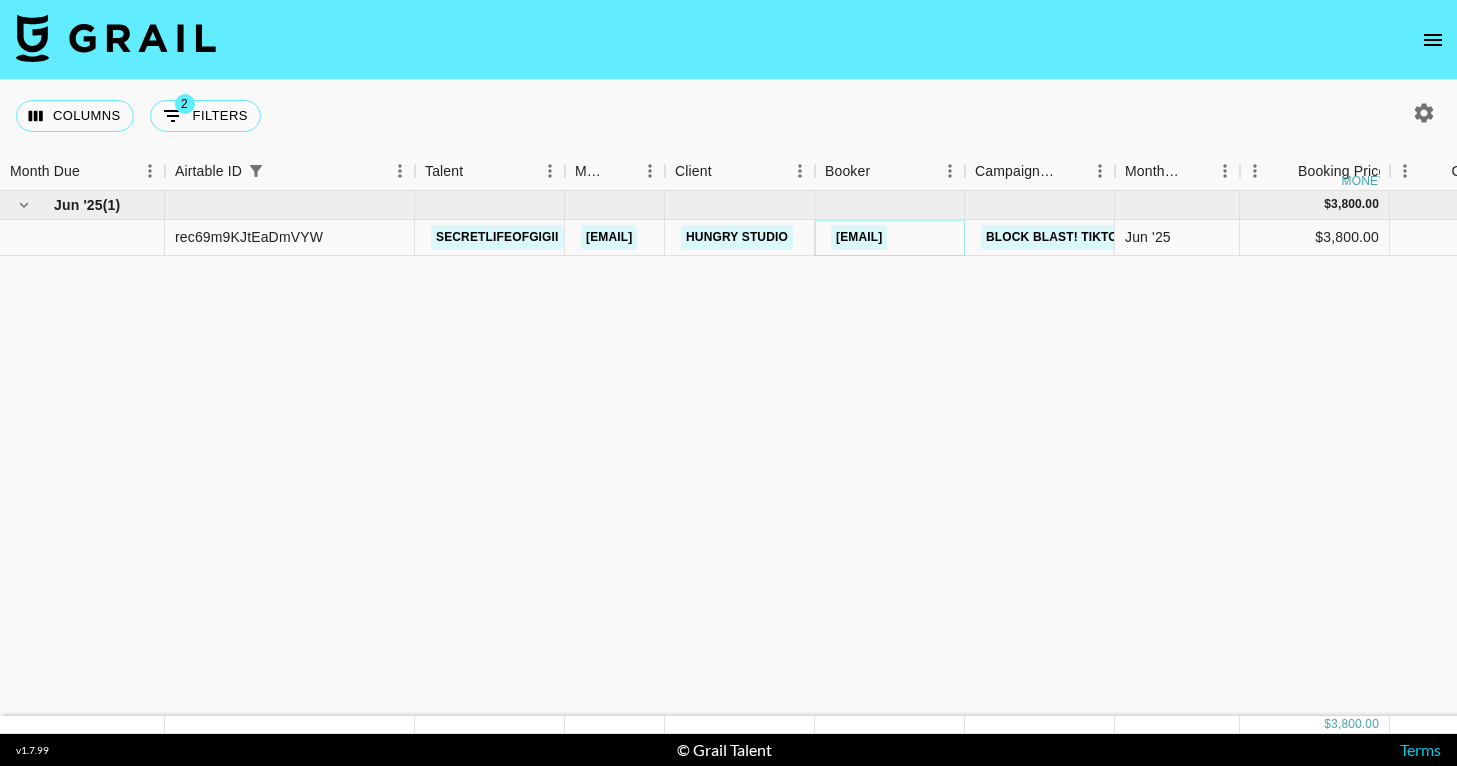 click on "[EMAIL]" at bounding box center [859, 237] 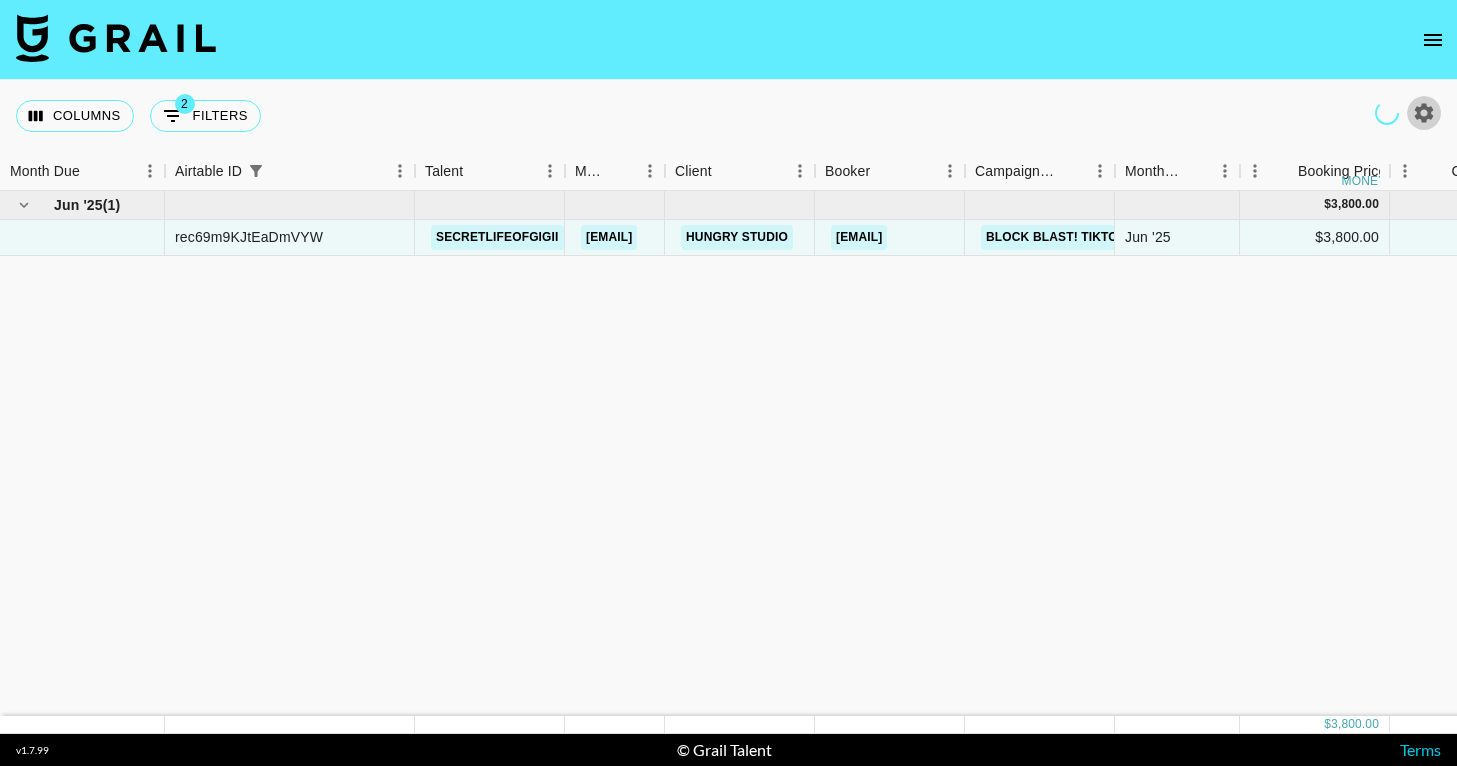 click 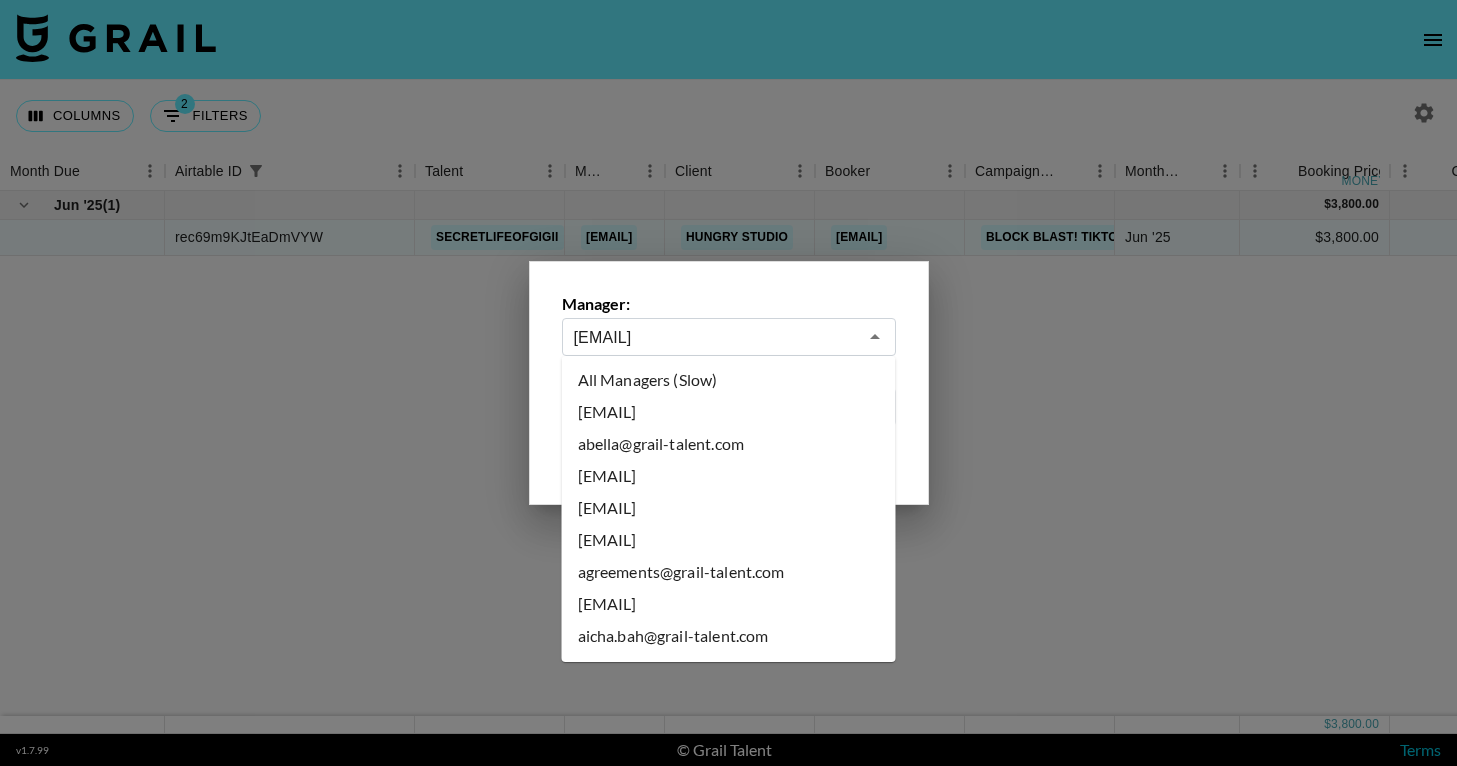 click on "[EMAIL]" at bounding box center (715, 337) 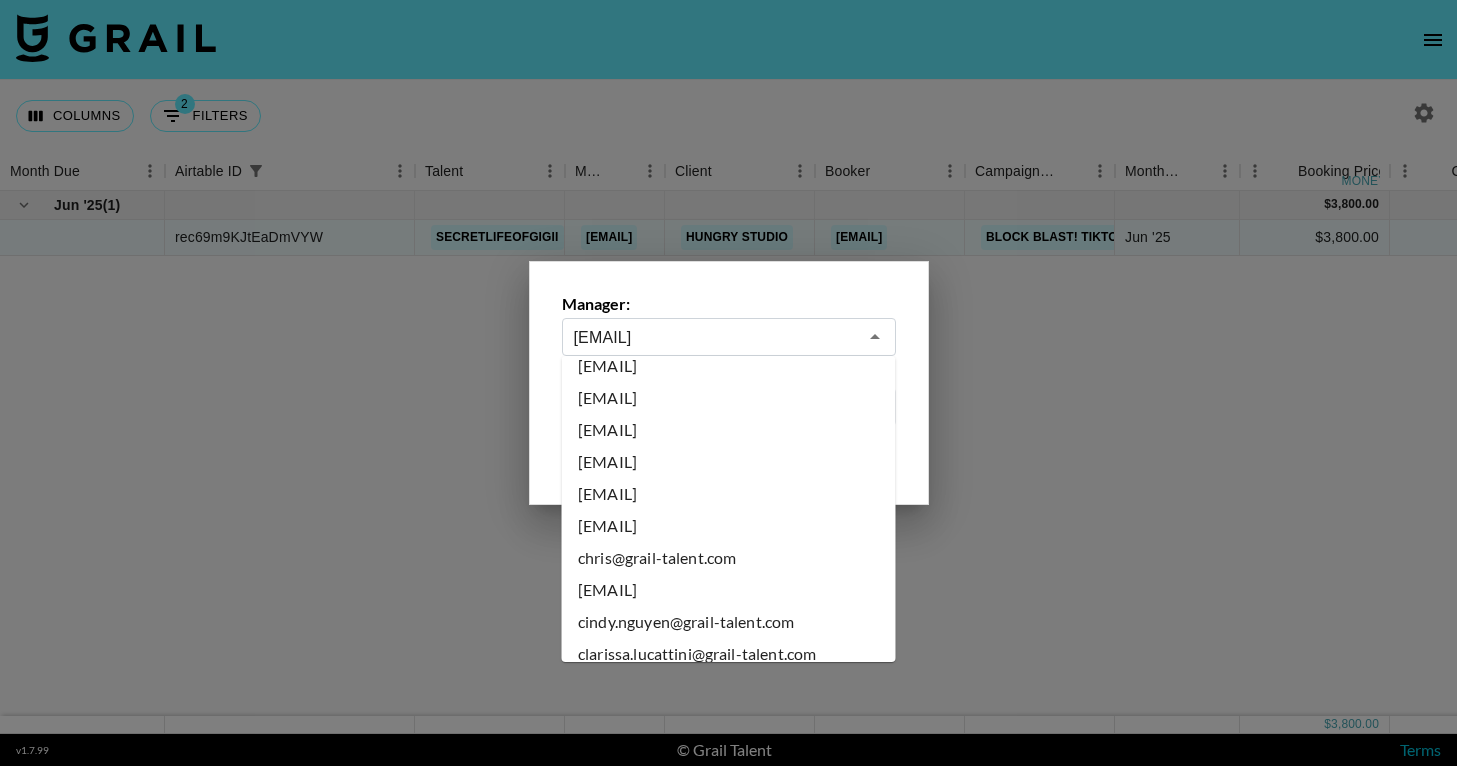 scroll, scrollTop: 2236, scrollLeft: 0, axis: vertical 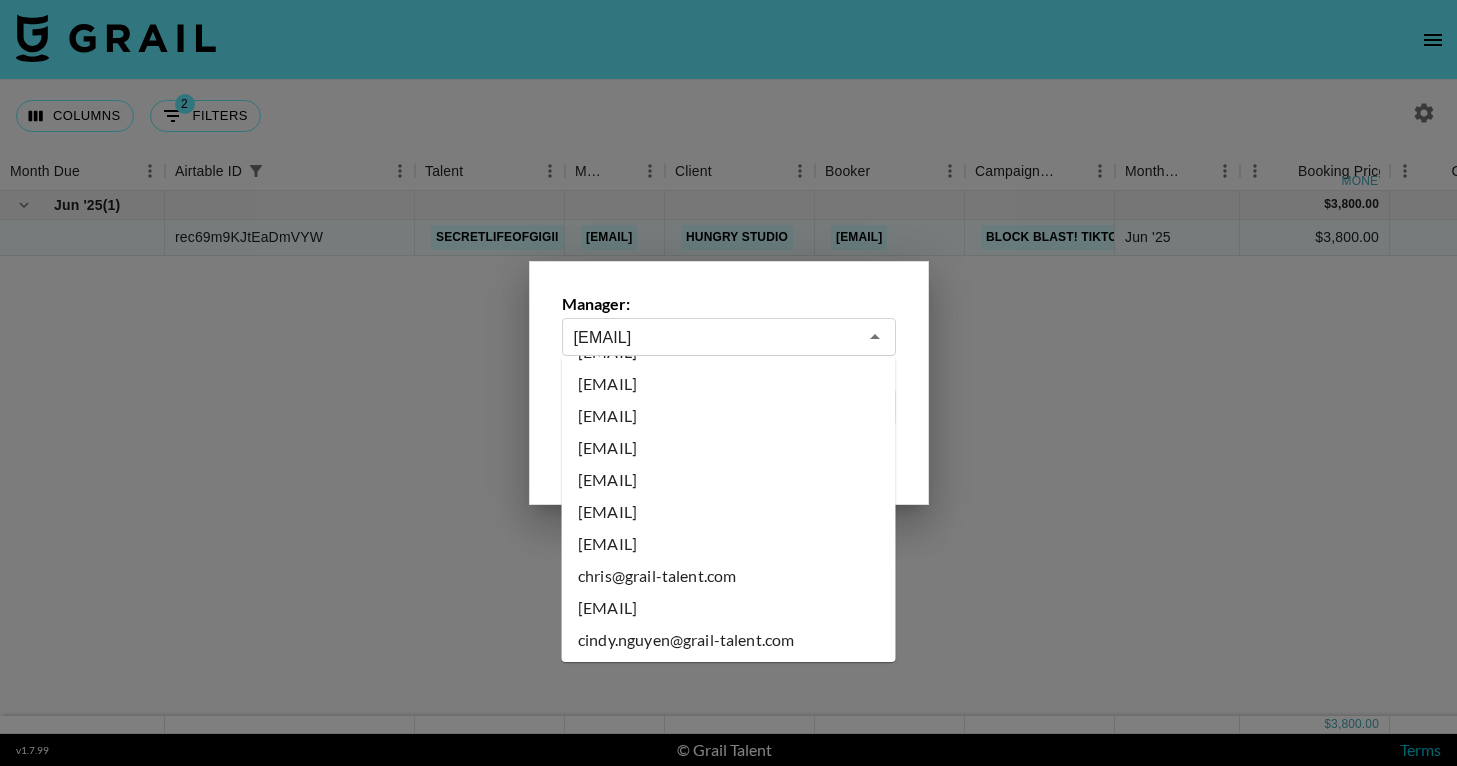 click on "[EMAIL]" at bounding box center [729, 448] 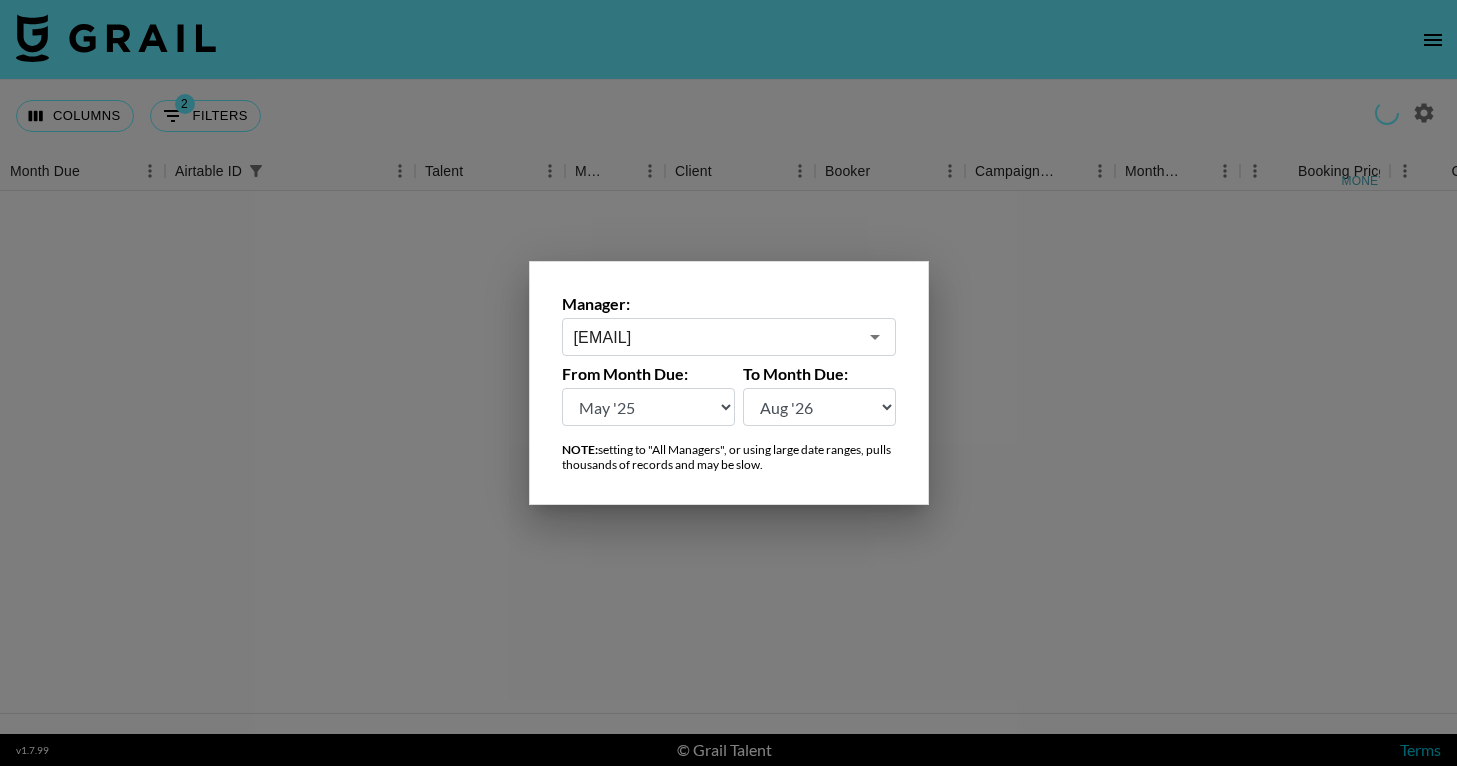 click on "Aug '26 Jul '26 Jun '26 May '26 Apr '26 Mar '26 Feb '26 Jan '26 Dec '25 Nov '25 Oct '25 Sep '25 Aug '25 Jul '25 Jun '25 May '25 Apr '25 Mar '25 Feb '25 Jan '25 Dec '24 Nov '24 Oct '24 Sep '24 Aug '24" at bounding box center [649, 407] 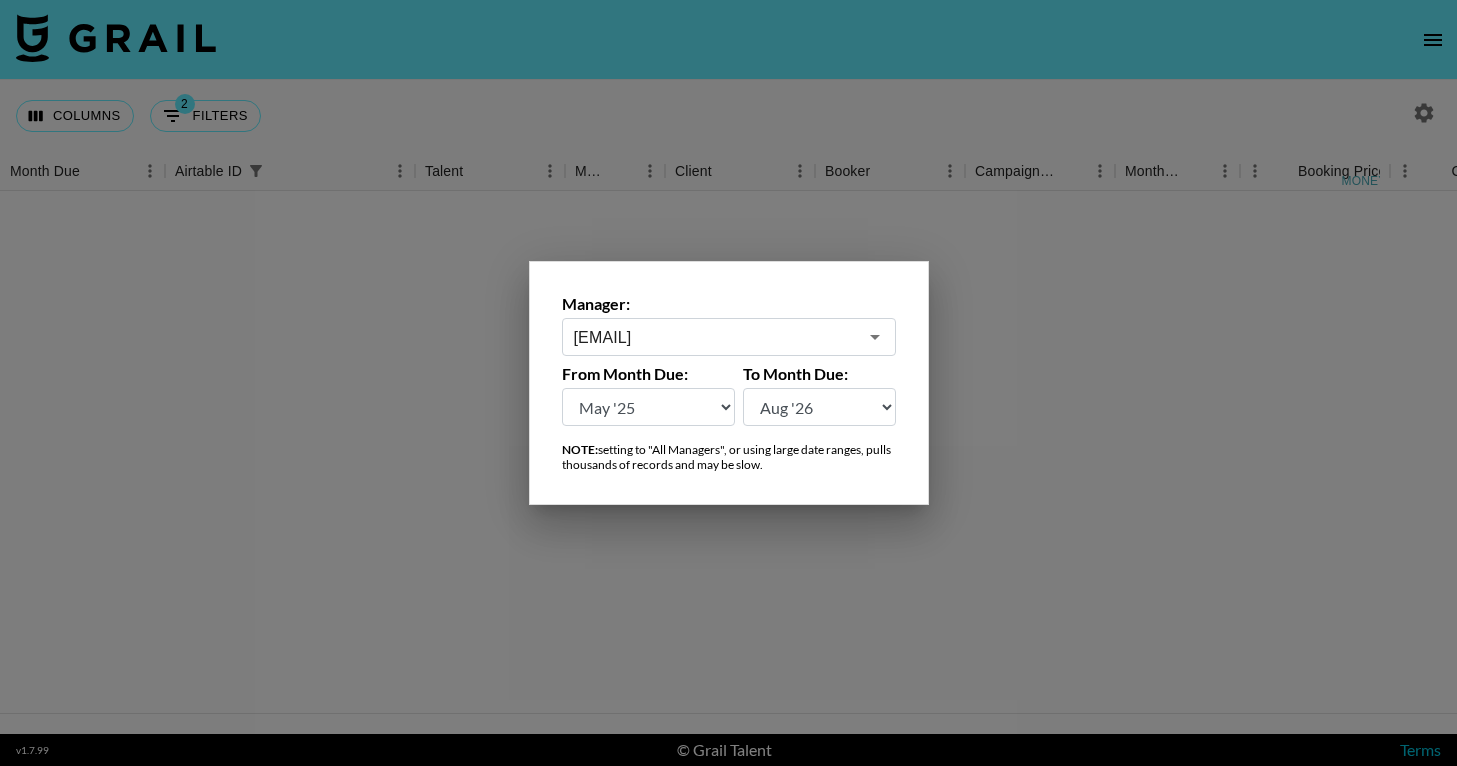 click on "Aug '26 Jul '26 Jun '26 May '26 Apr '26 Mar '26 Feb '26 Jan '26 Dec '25 Nov '25 Oct '25 Sep '25 Aug '25 Jul '25 Jun '25 May '25 Apr '25 Mar '25 Feb '25 Jan '25 Dec '24 Nov '24 Oct '24 Sep '24 Aug '24" at bounding box center (649, 407) 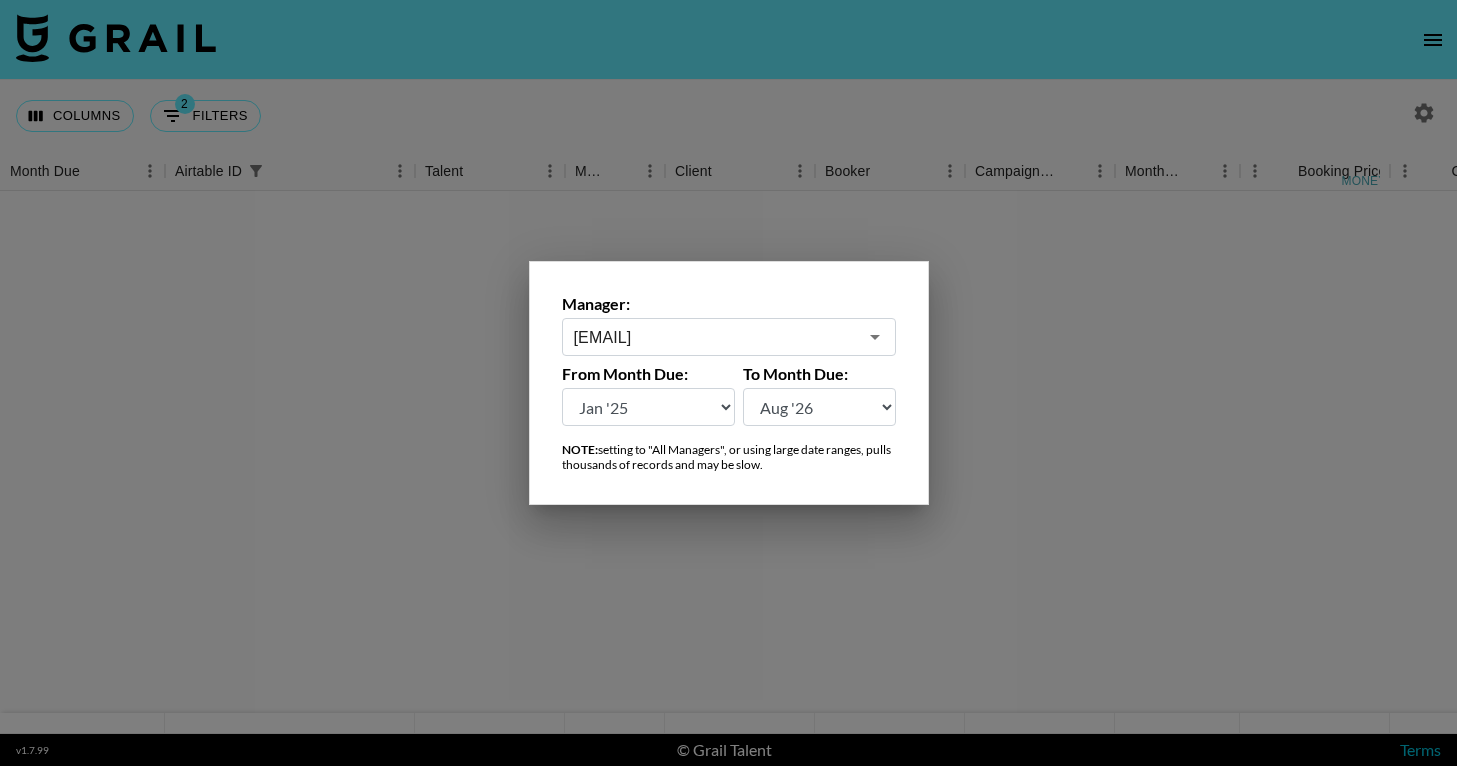 click on "Aug '26 Jul '26 Jun '26 May '26 Apr '26 Mar '26 Feb '26 Jan '26 Dec '25 Nov '25 Oct '25 Sep '25 Aug '25 Jul '25 Jun '25 May '25 Apr '25 Mar '25 Feb '25 Jan '25 Dec '24 Nov '24 Oct '24 Sep '24 Aug '24" at bounding box center (819, 407) 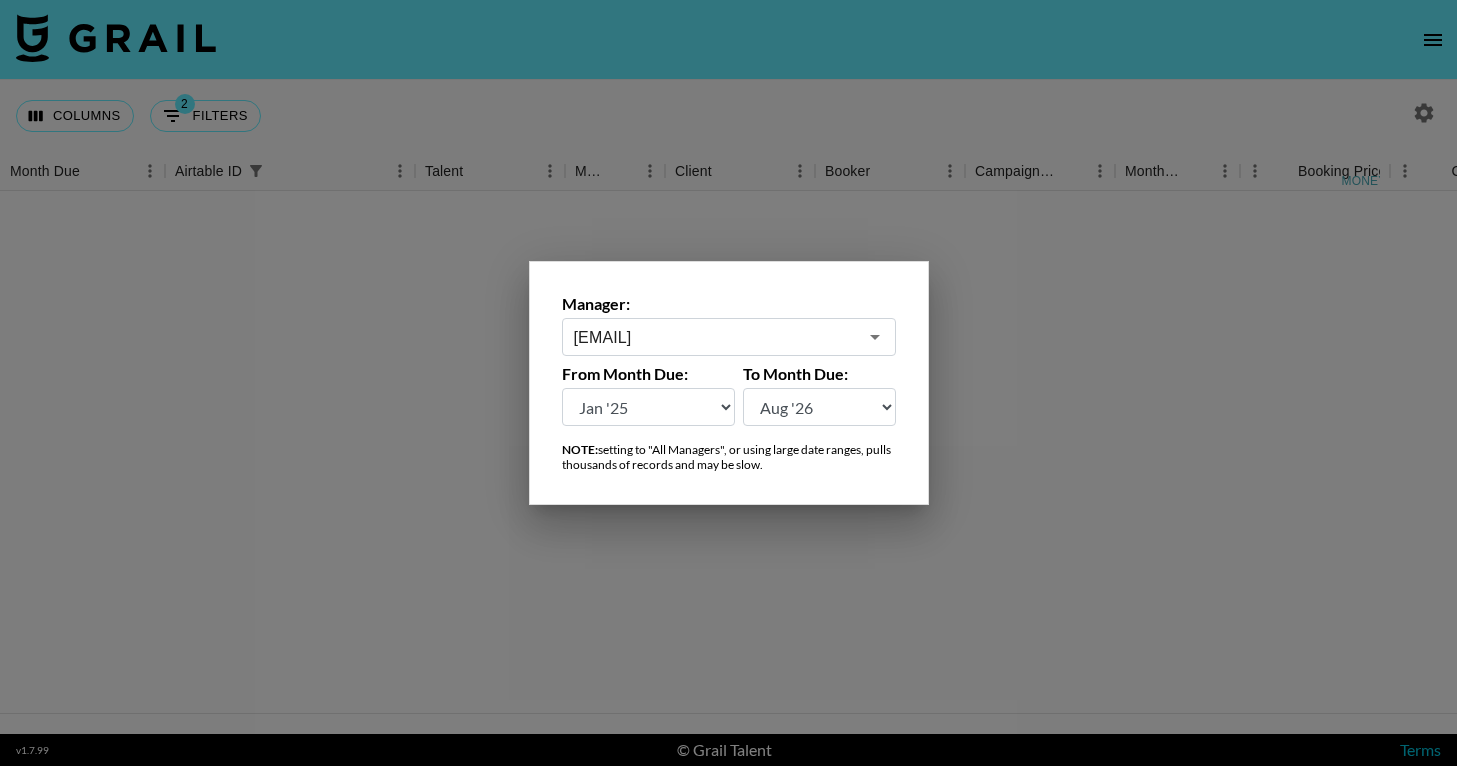 select on "Aug '26" 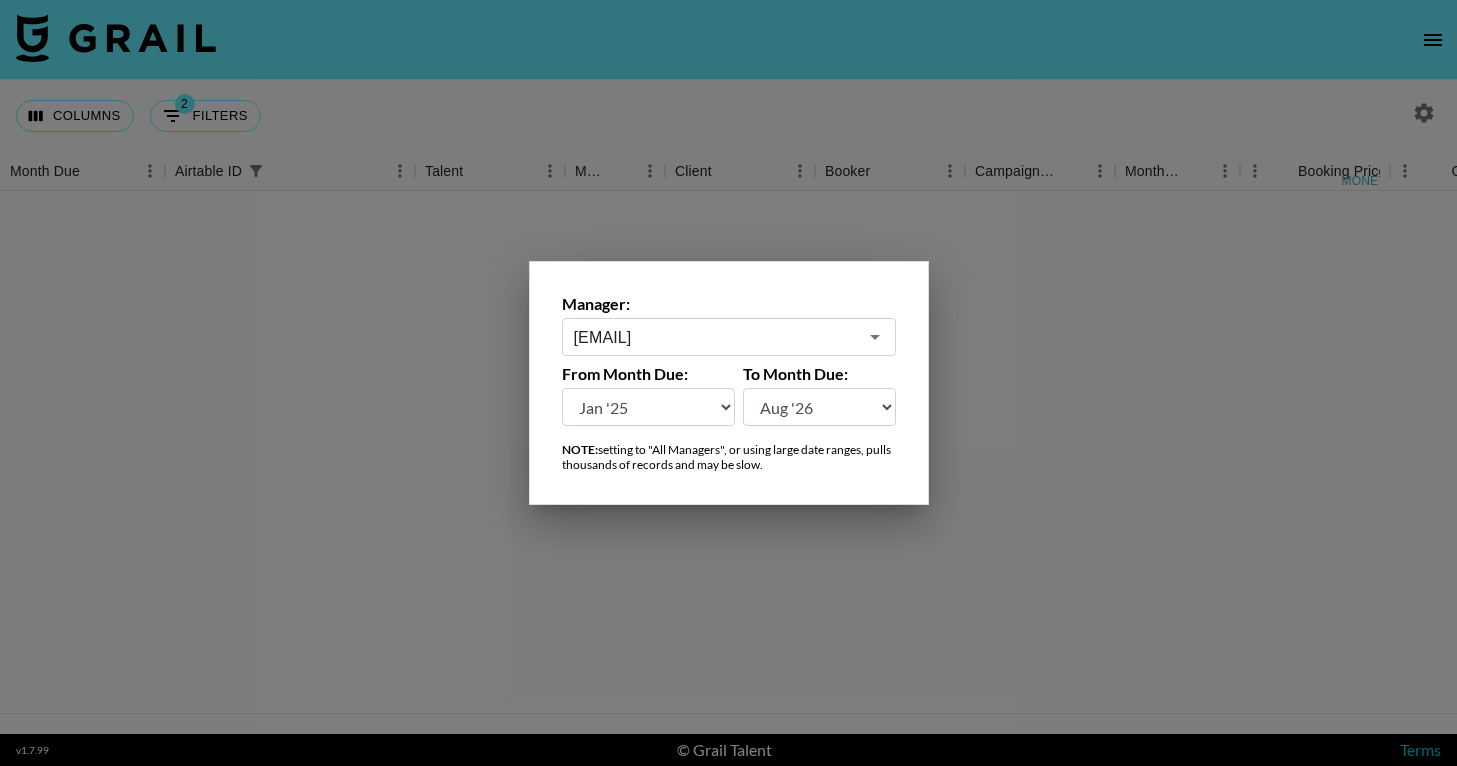 click at bounding box center [728, 383] 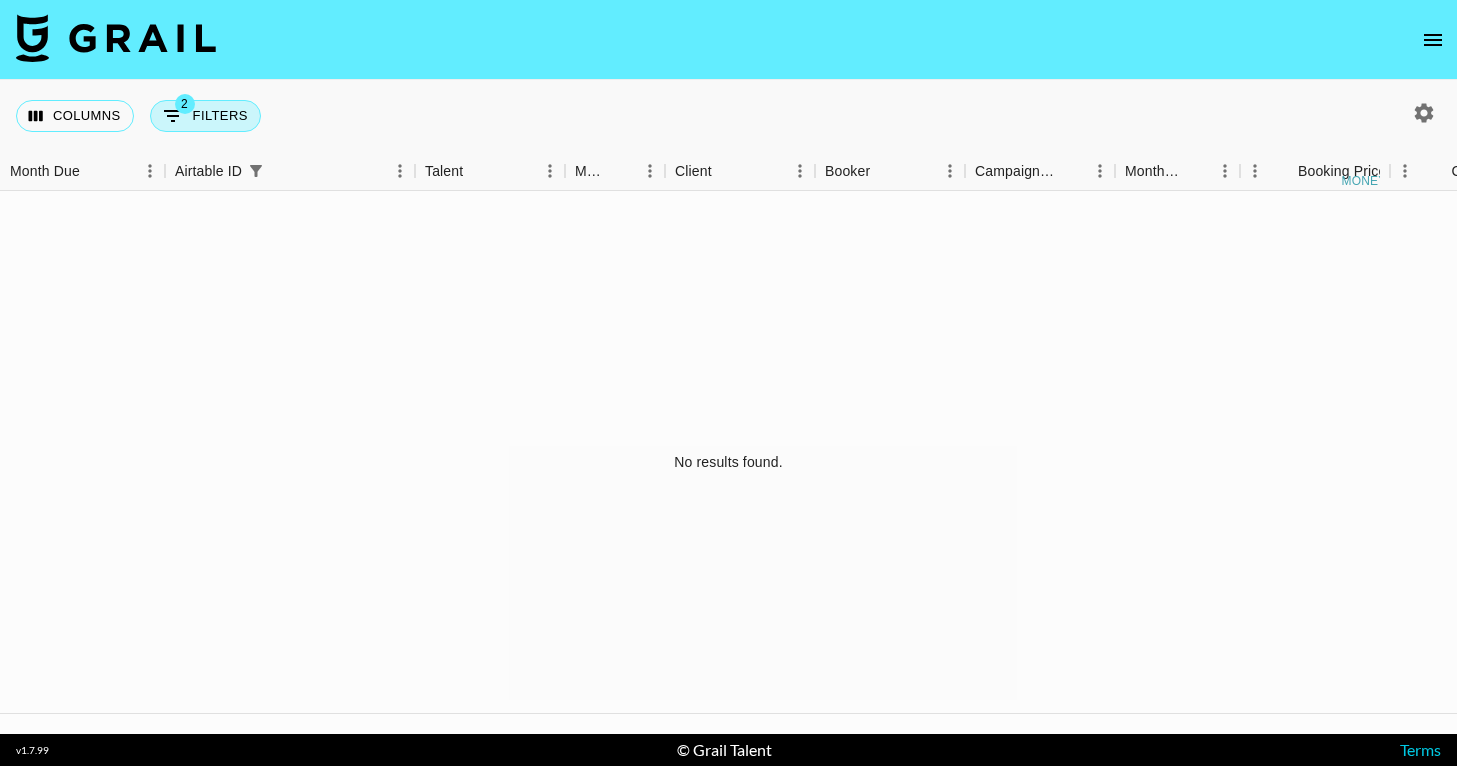 click on "2 Filters" at bounding box center [205, 116] 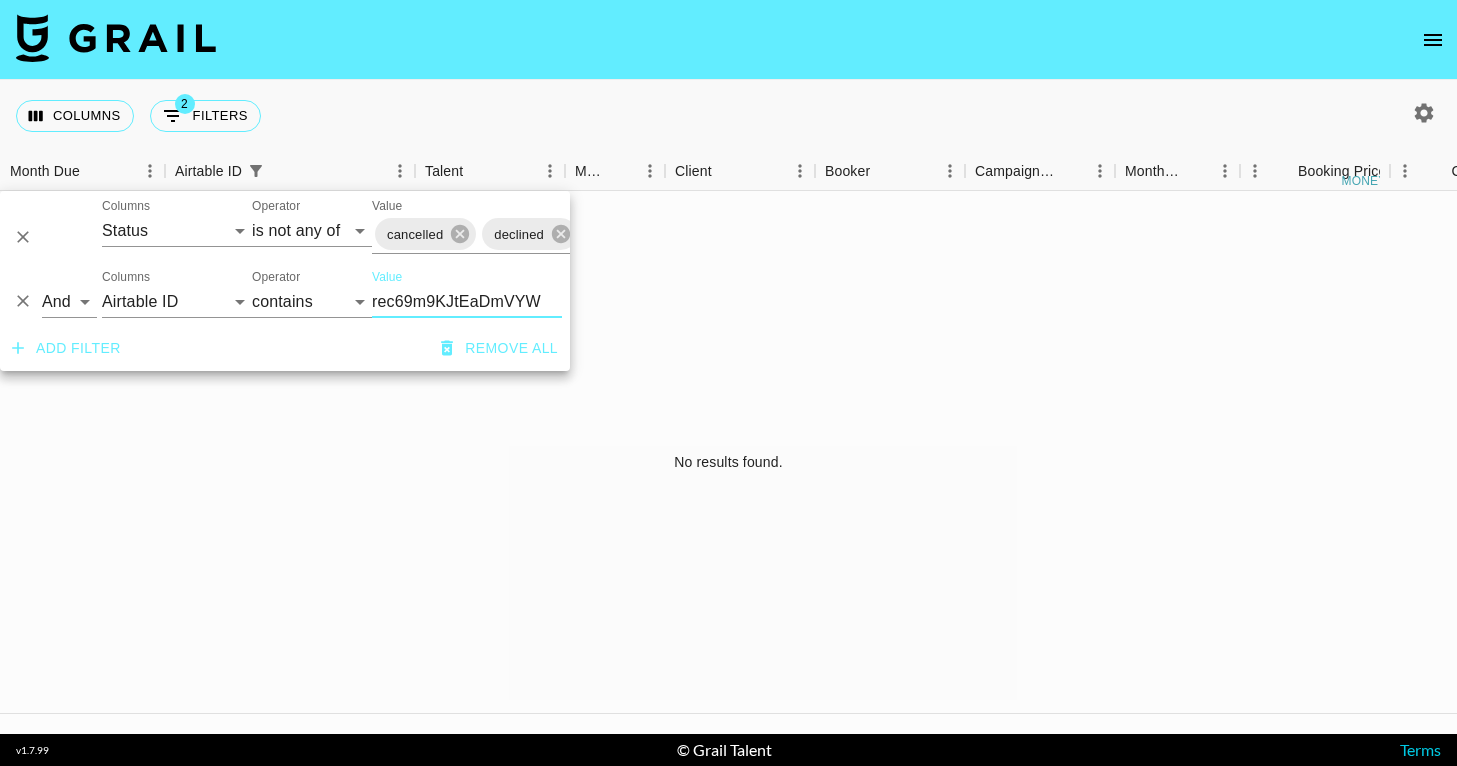 click on "rec69m9KJtEaDmVYW" at bounding box center (467, 302) 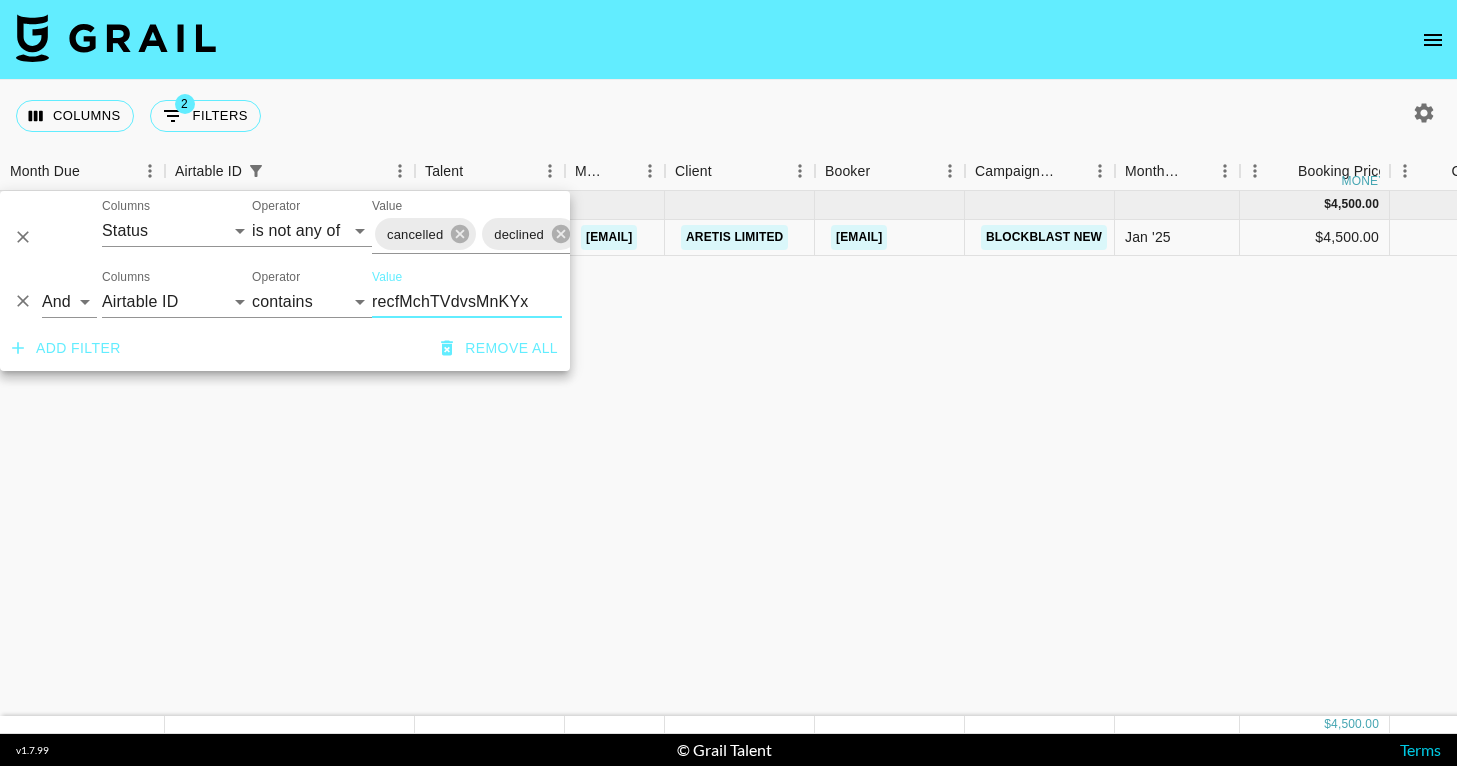 type on "recfMchTVdvsMnKYx" 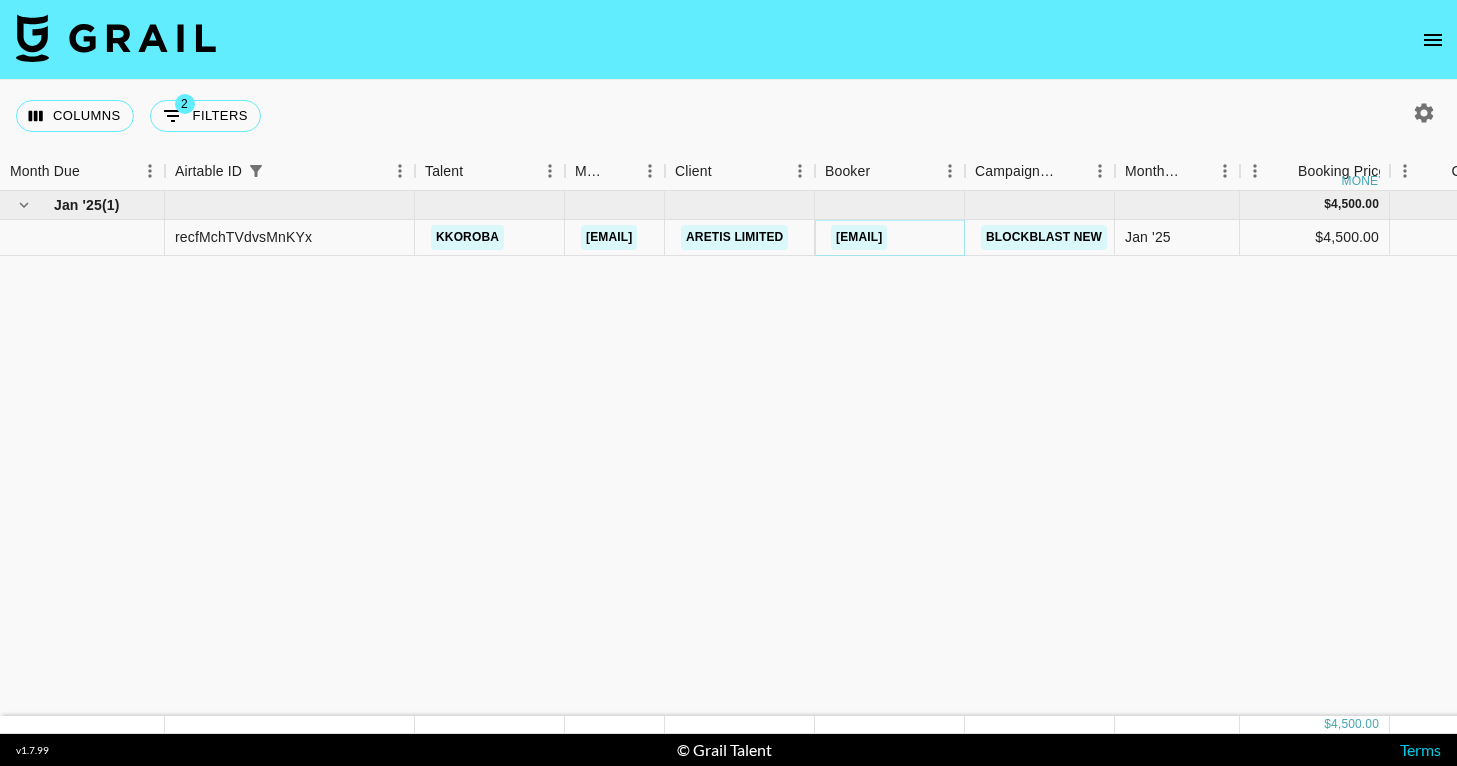 click on "[EMAIL]" at bounding box center (859, 237) 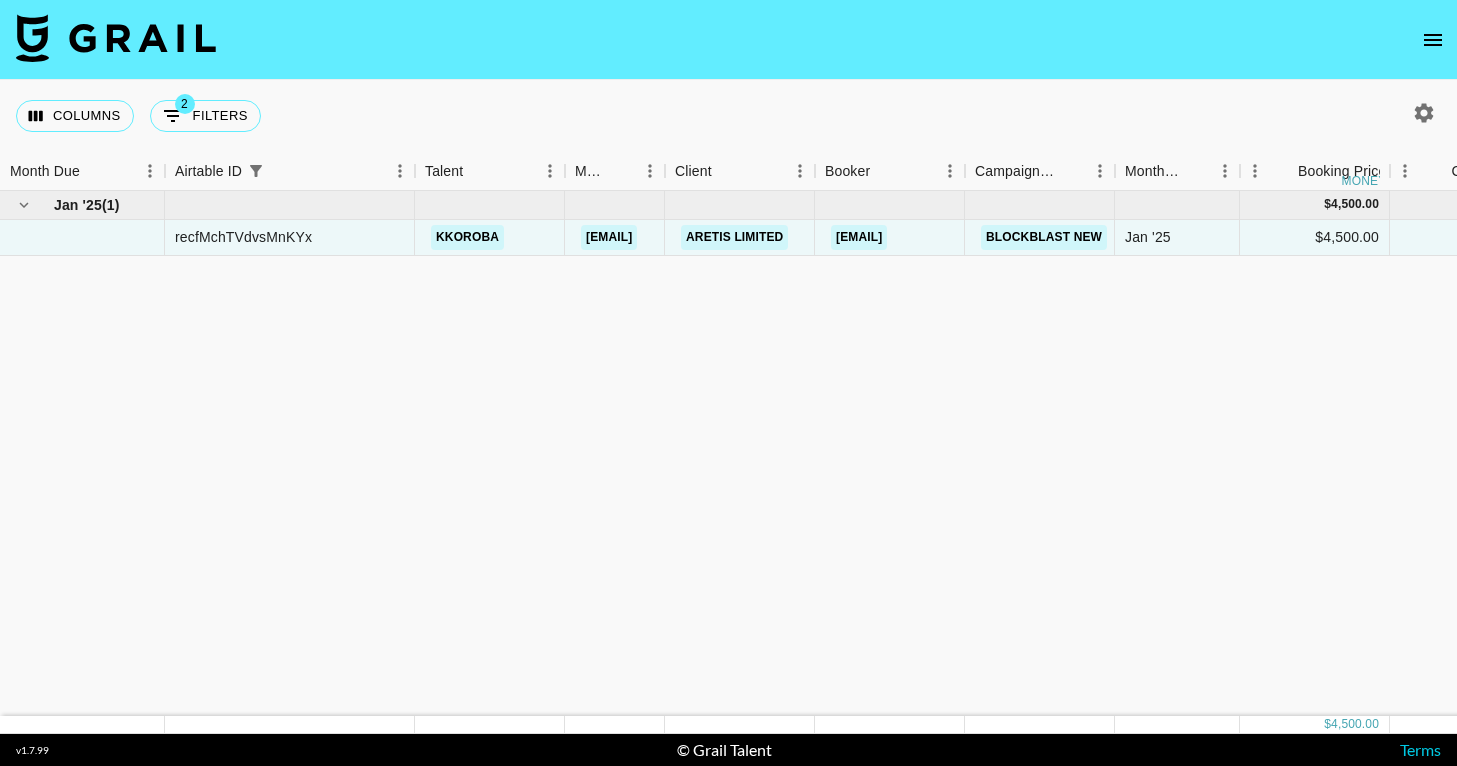click at bounding box center (1424, 113) 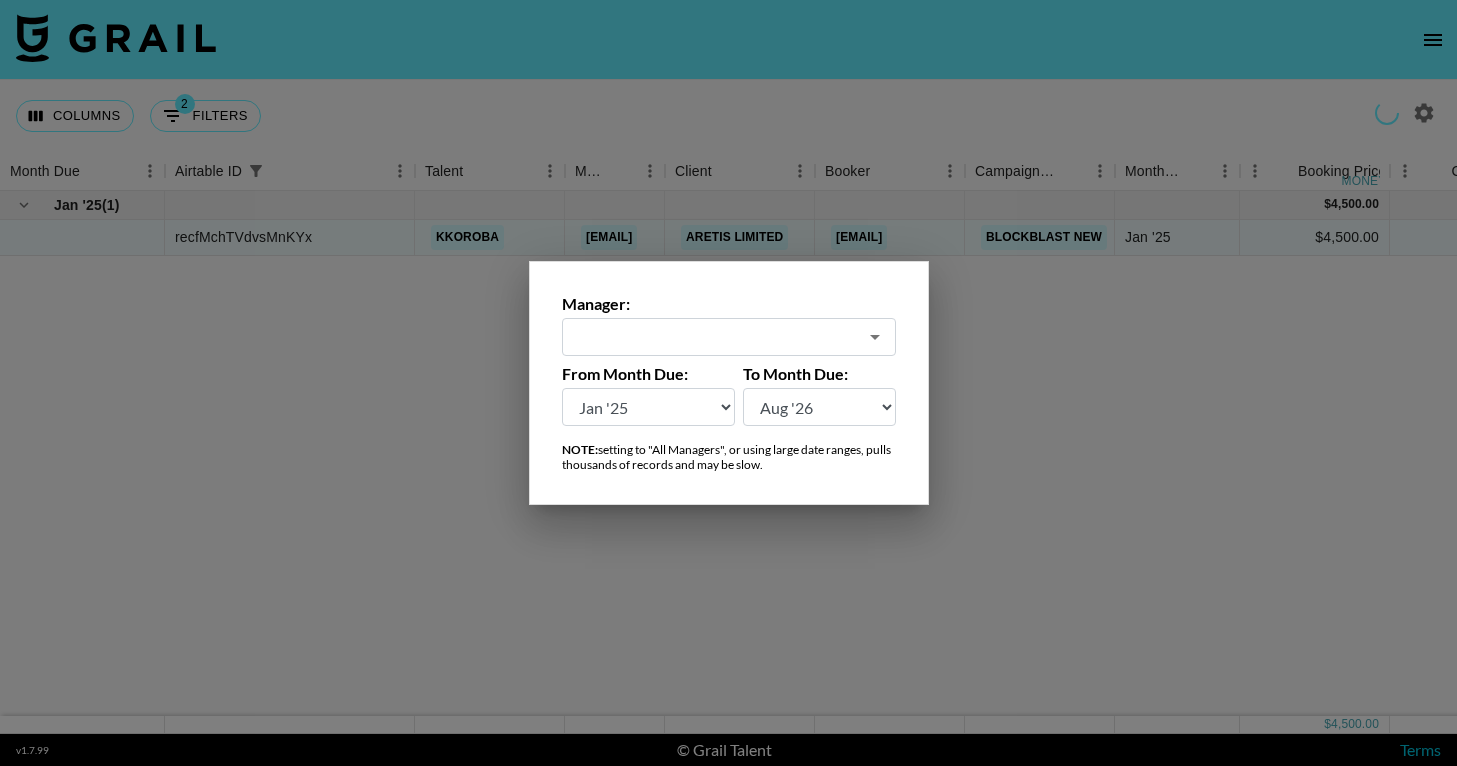 type on "[EMAIL]" 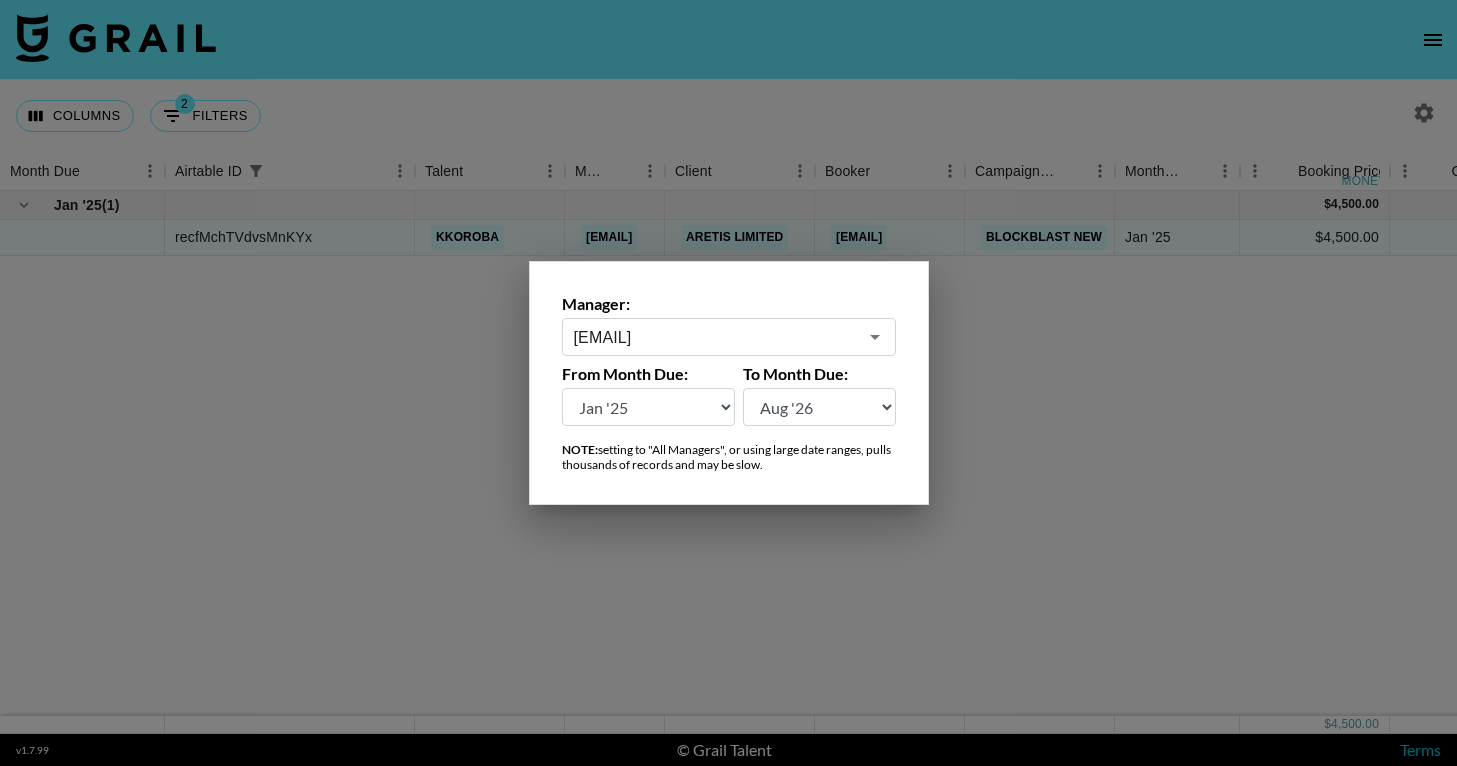 click on "[EMAIL]" at bounding box center (715, 337) 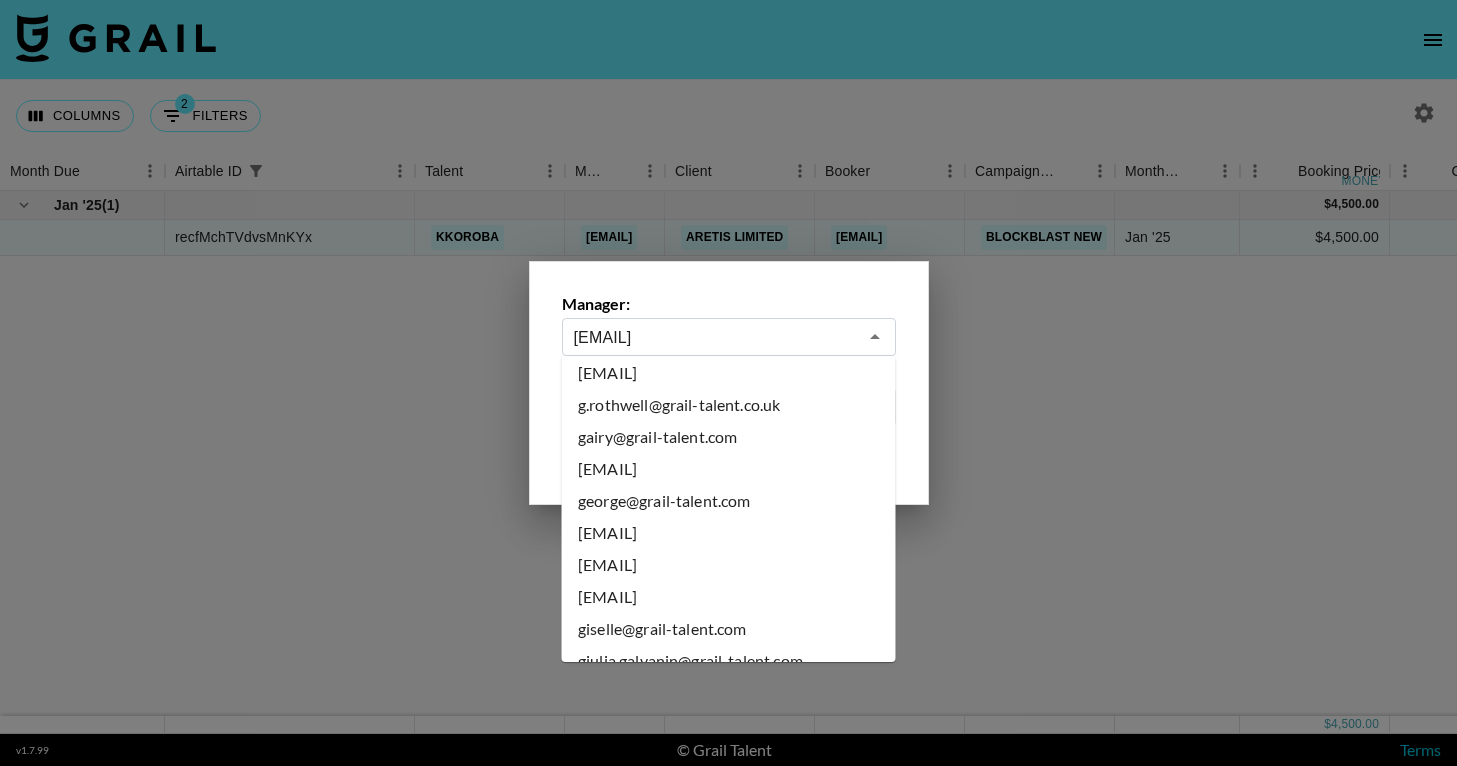 scroll, scrollTop: 4360, scrollLeft: 0, axis: vertical 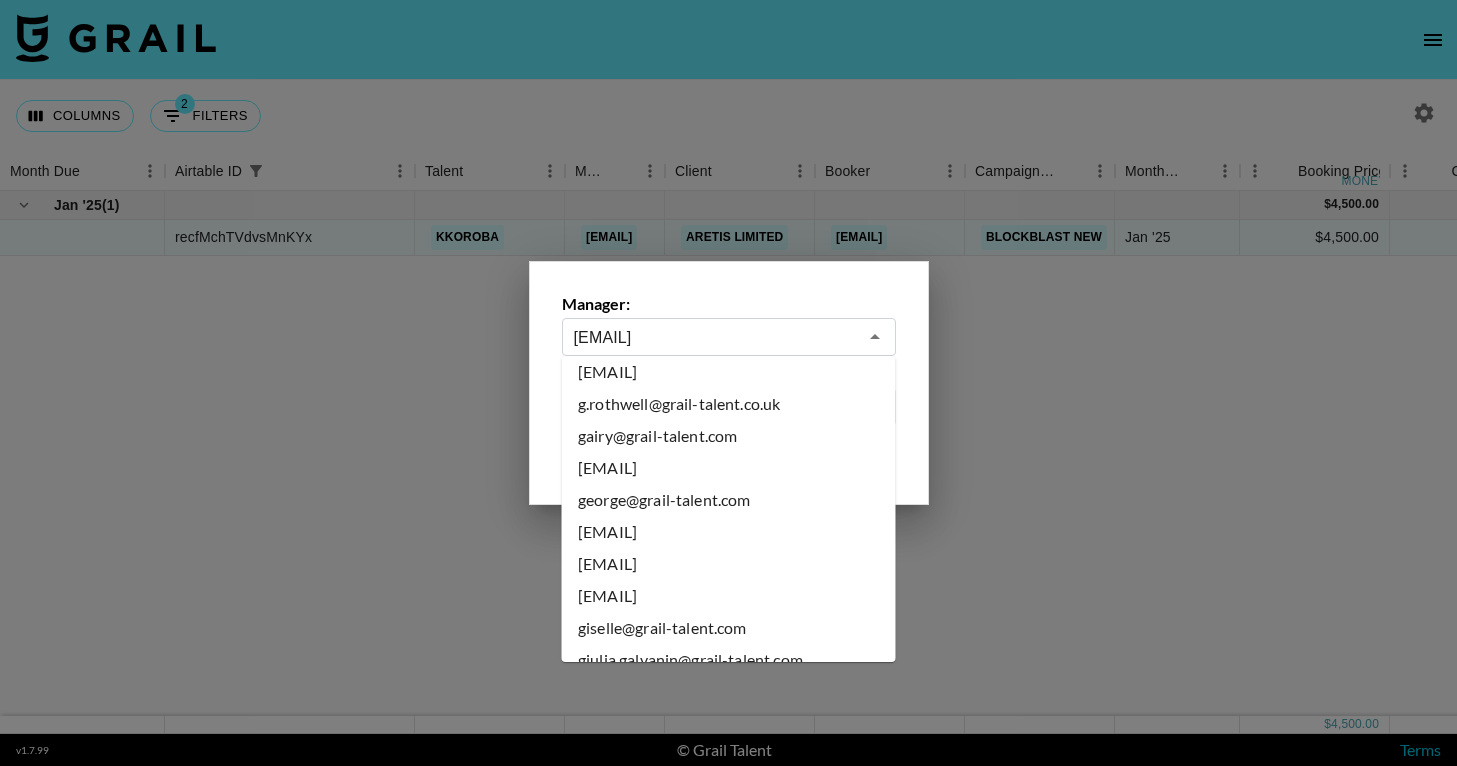 click at bounding box center [728, 383] 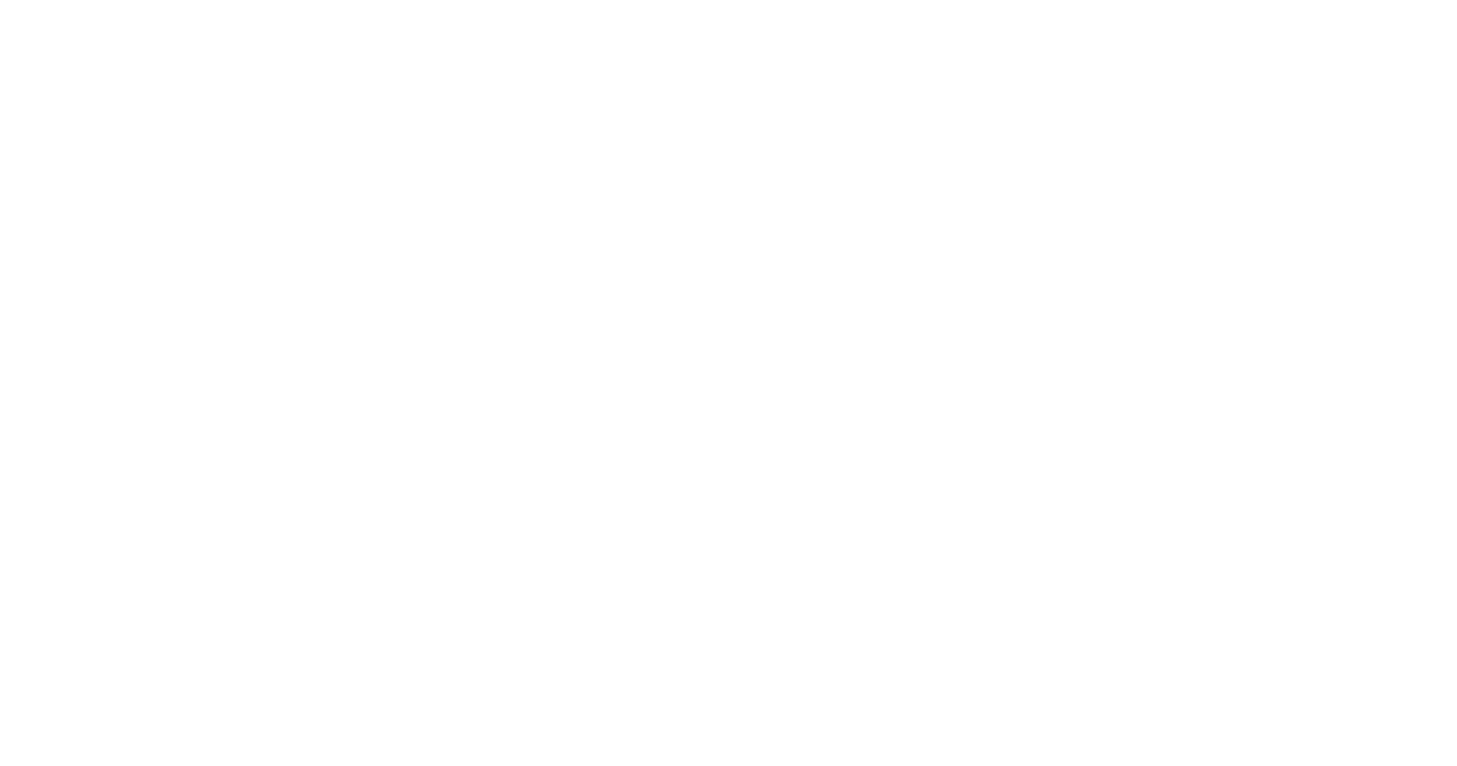 scroll, scrollTop: 0, scrollLeft: 0, axis: both 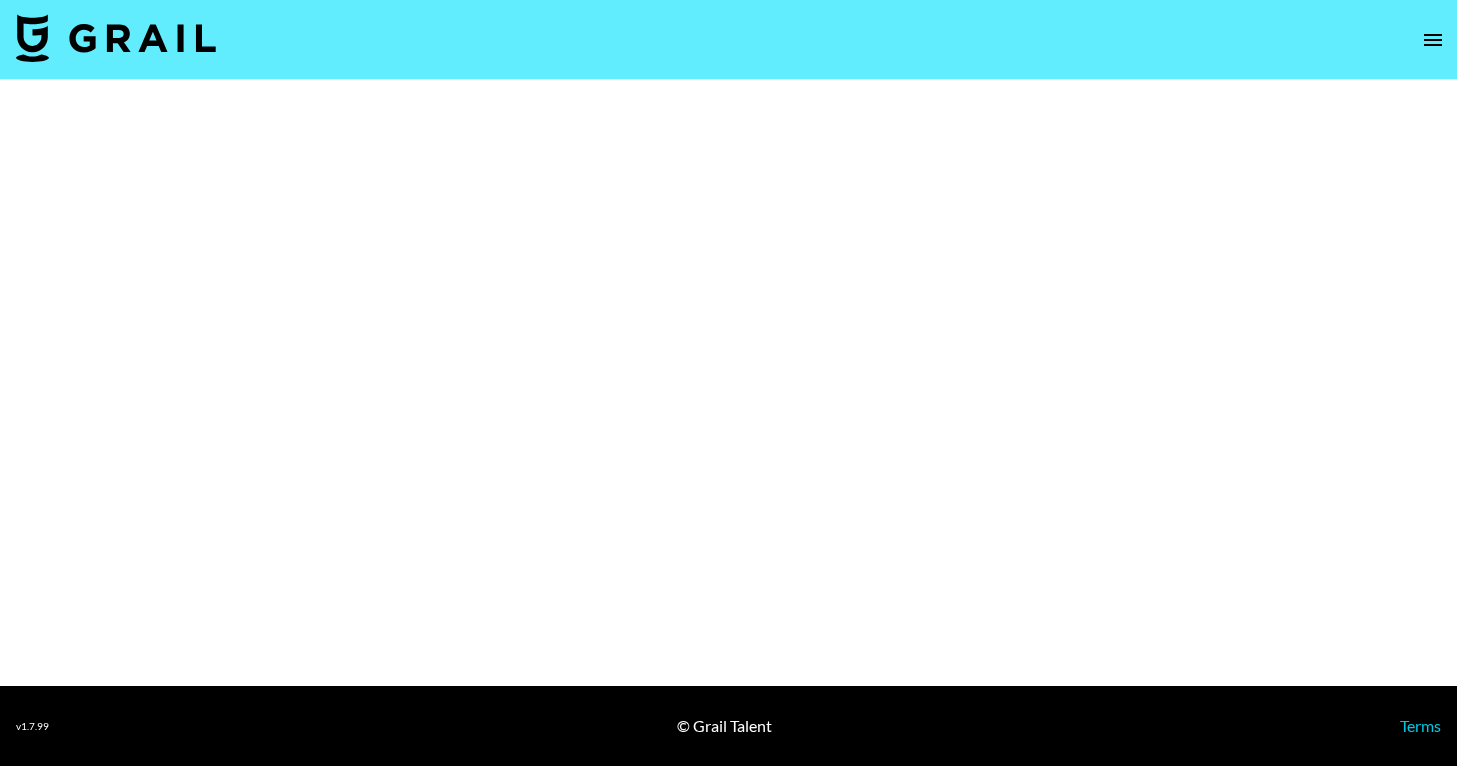 select on "Brand" 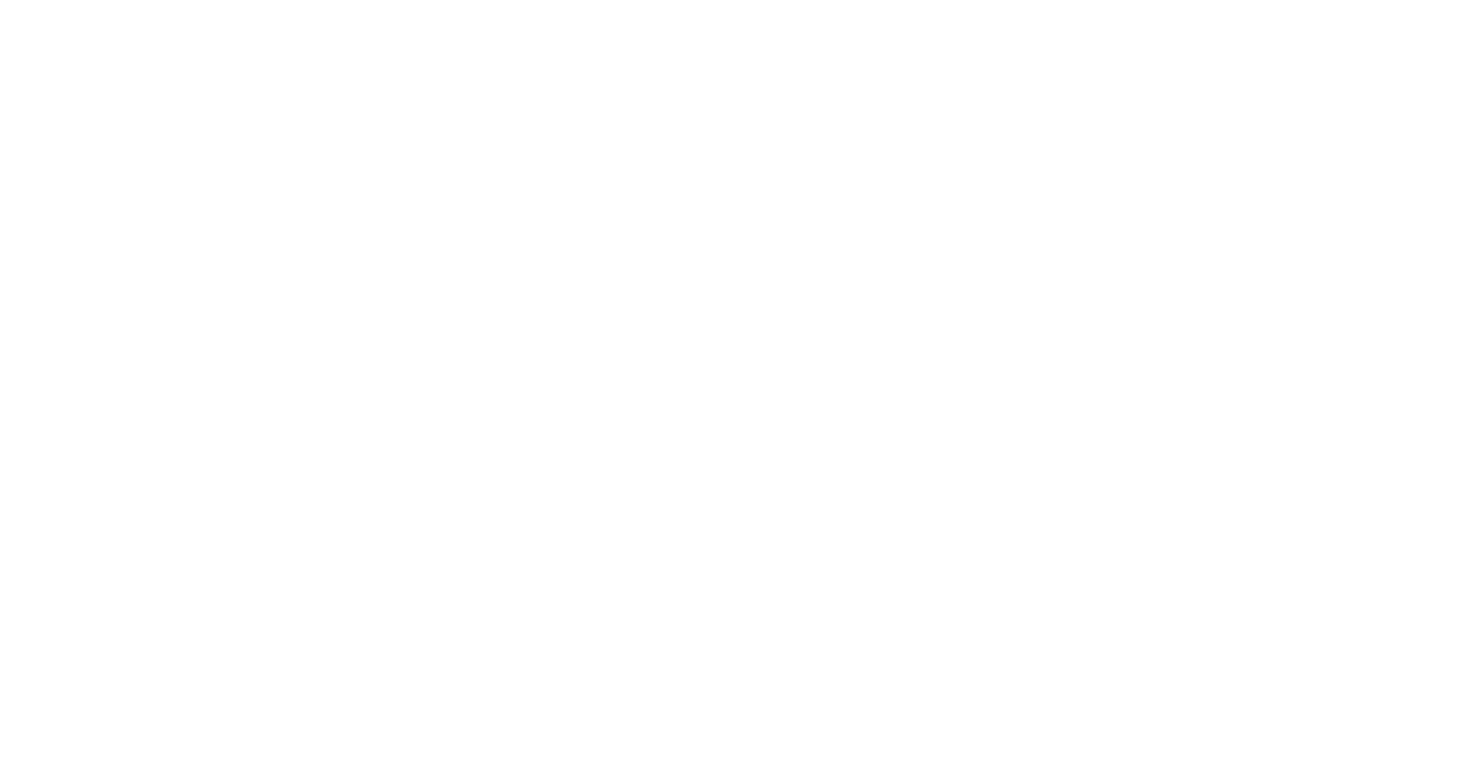 scroll, scrollTop: 0, scrollLeft: 0, axis: both 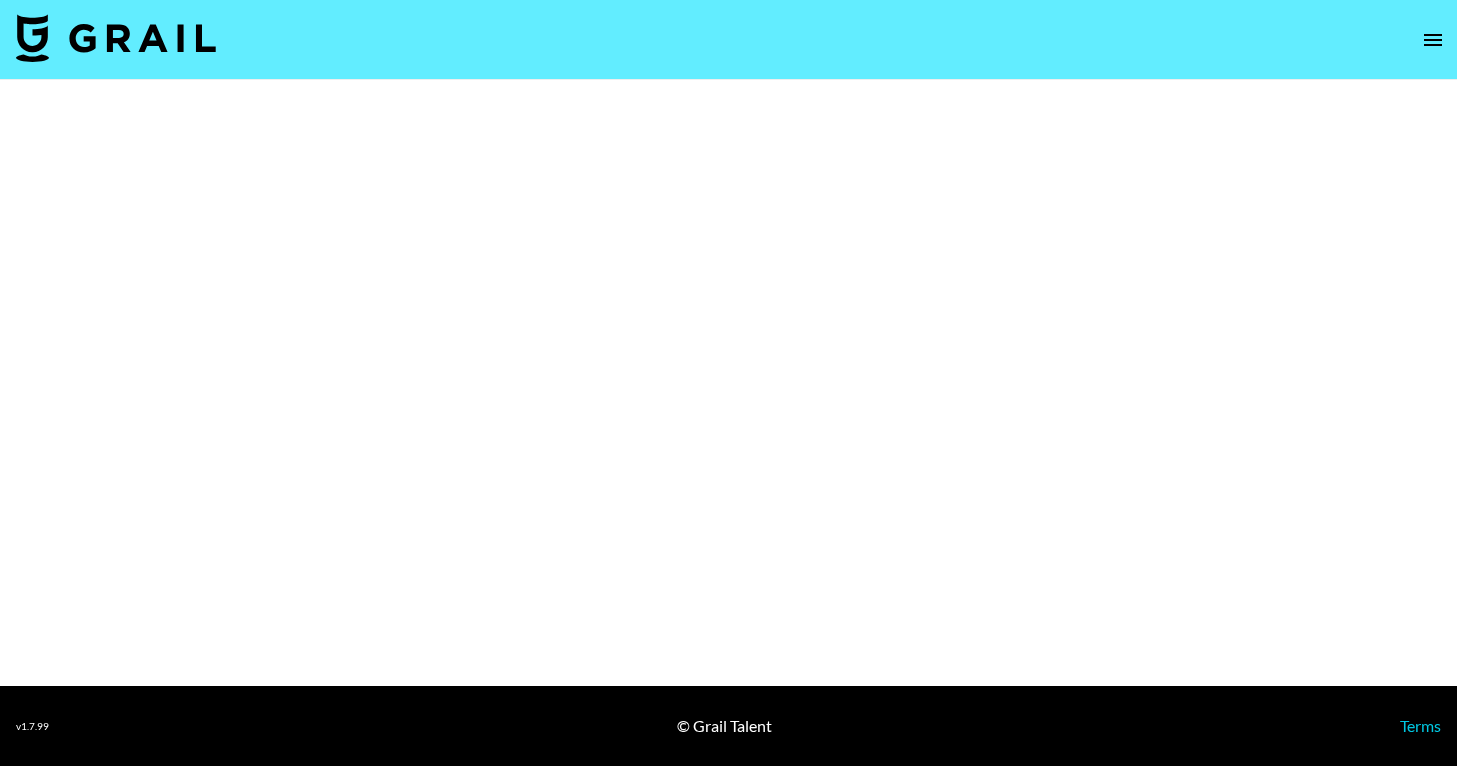 select on "Brand" 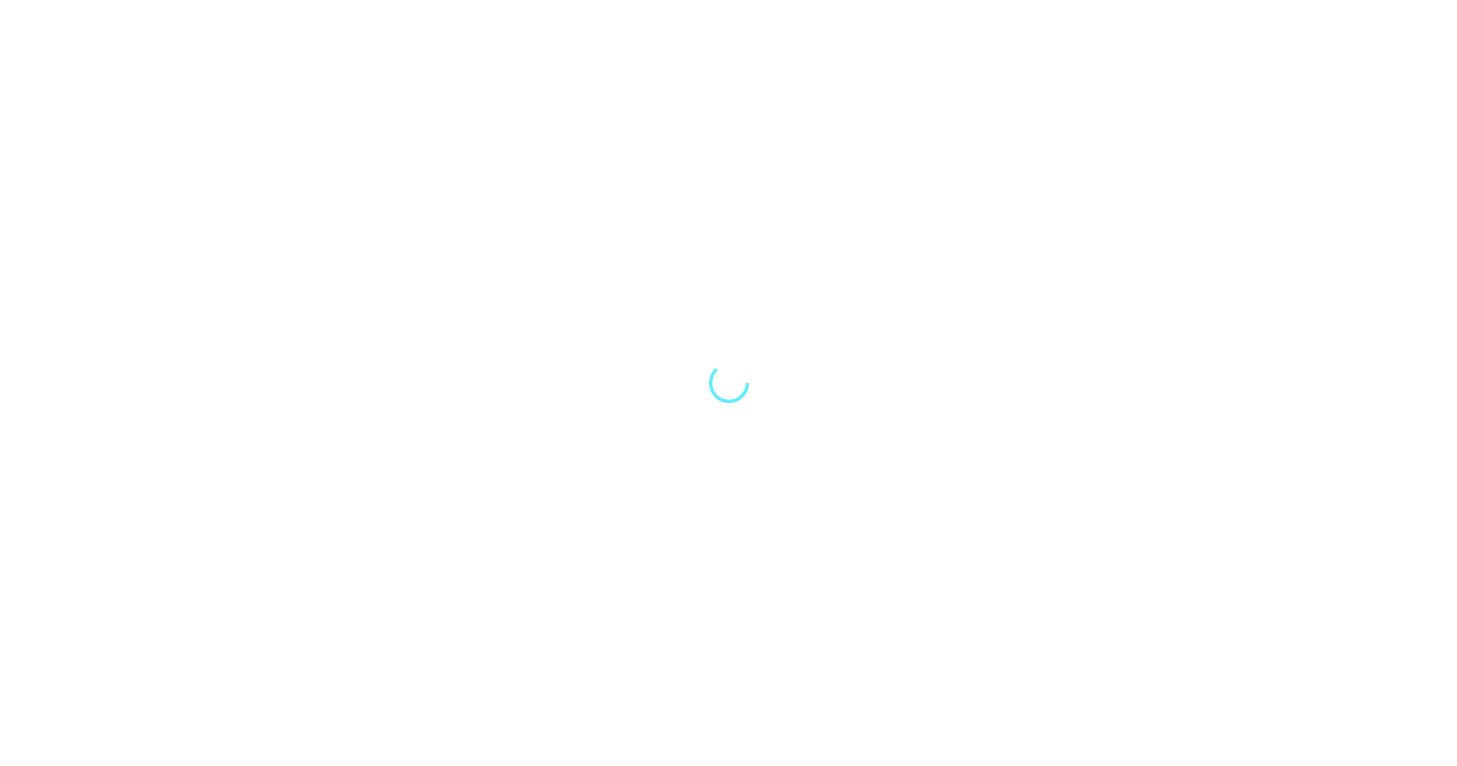 scroll, scrollTop: 0, scrollLeft: 0, axis: both 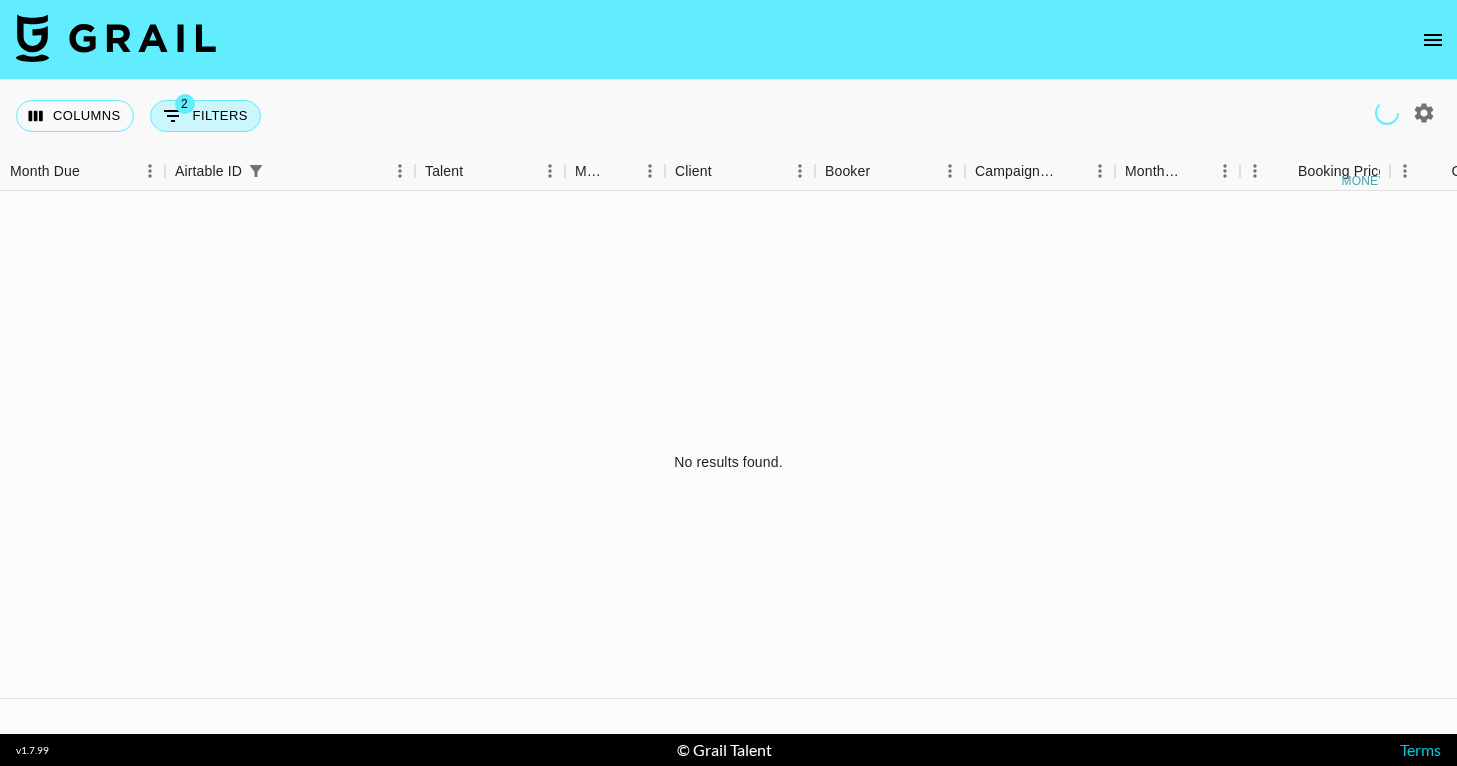 click on "2 Filters" at bounding box center (205, 116) 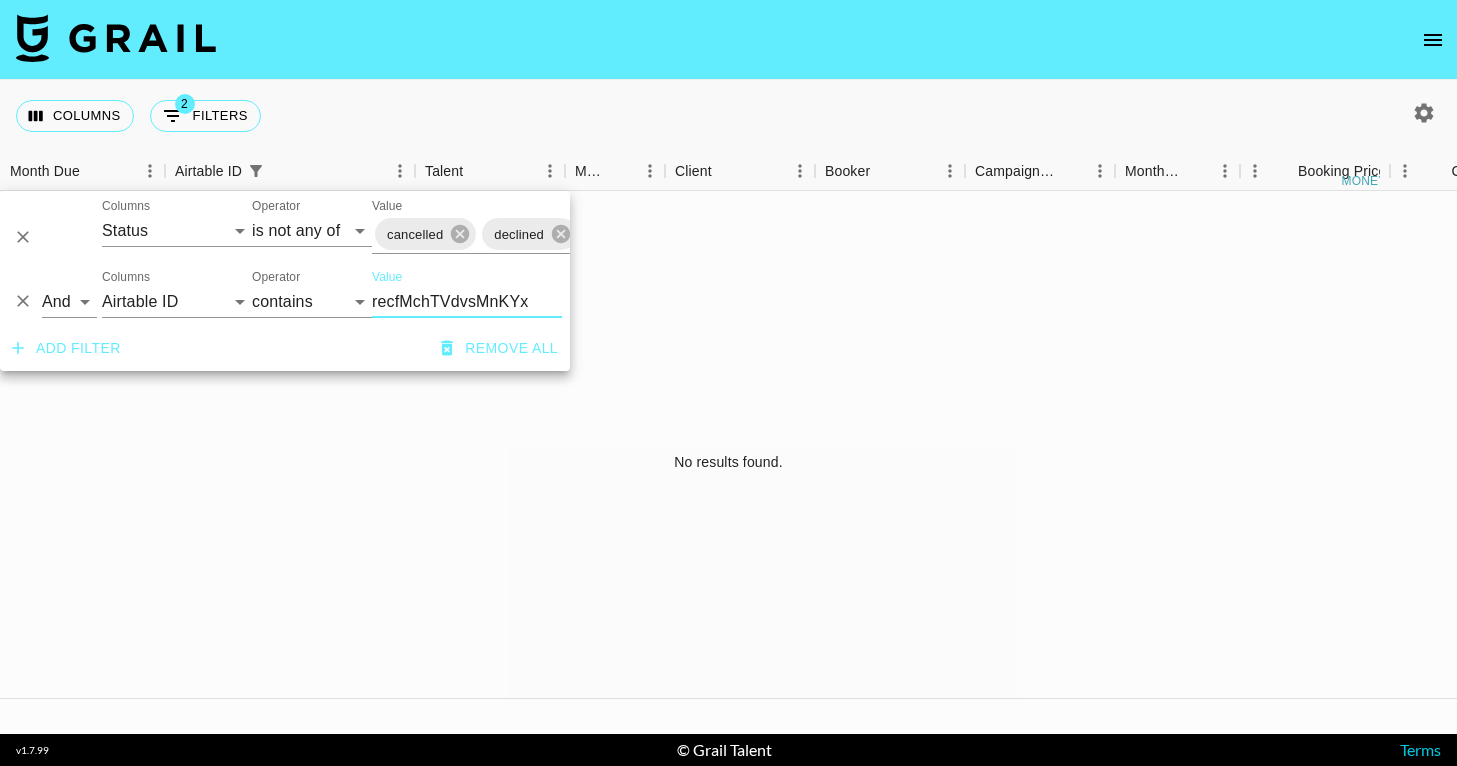 click 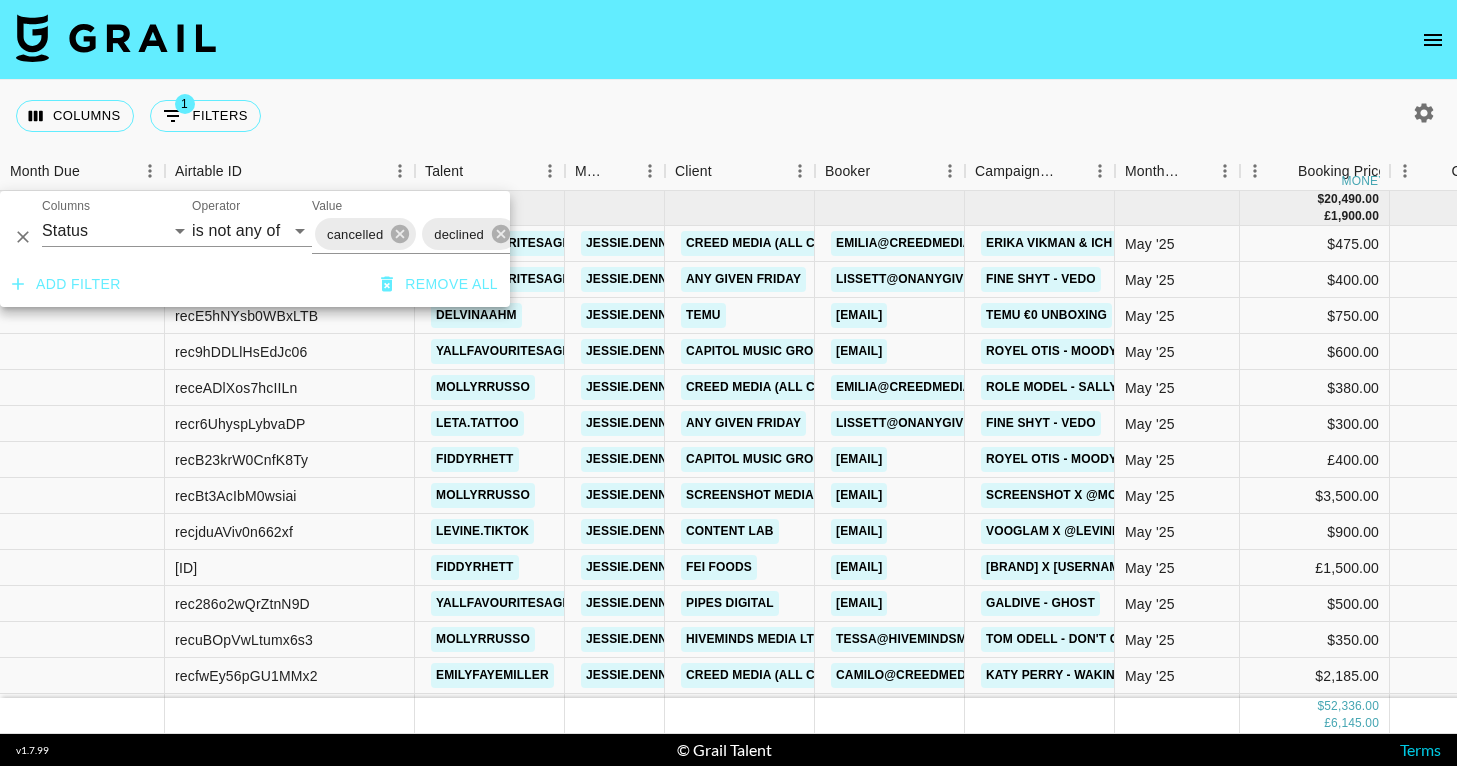 click at bounding box center [728, 40] 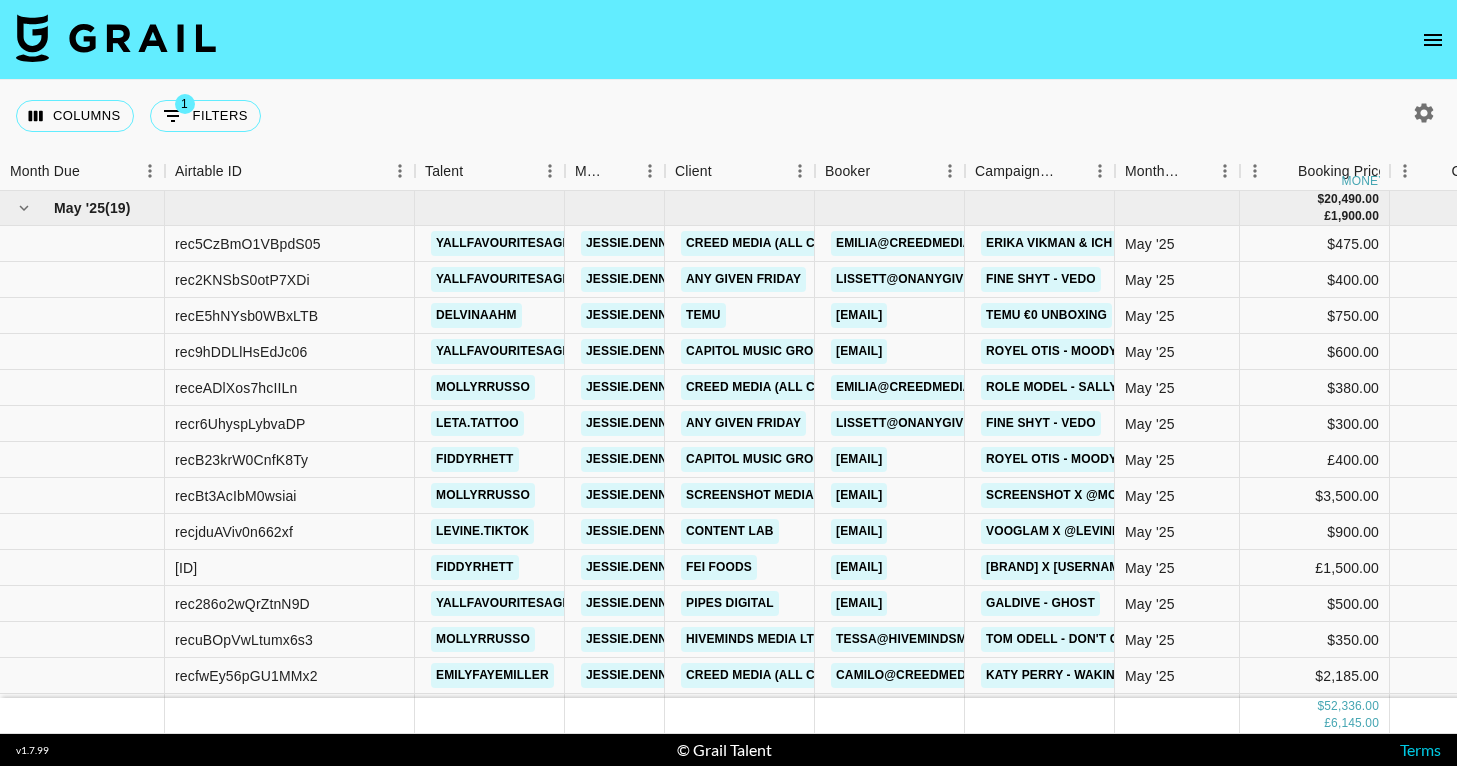 click at bounding box center [1433, 40] 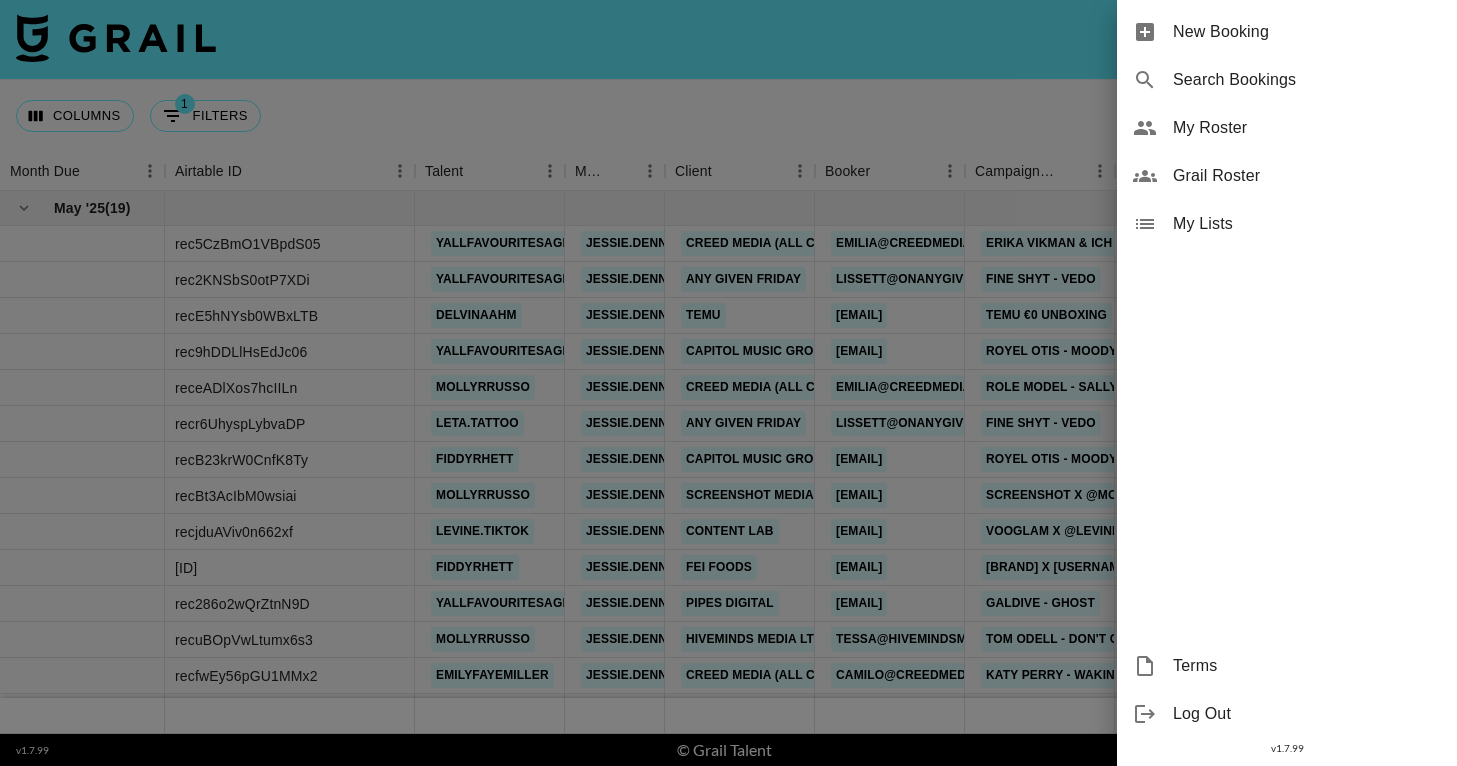 click on "My Roster" at bounding box center [1307, 128] 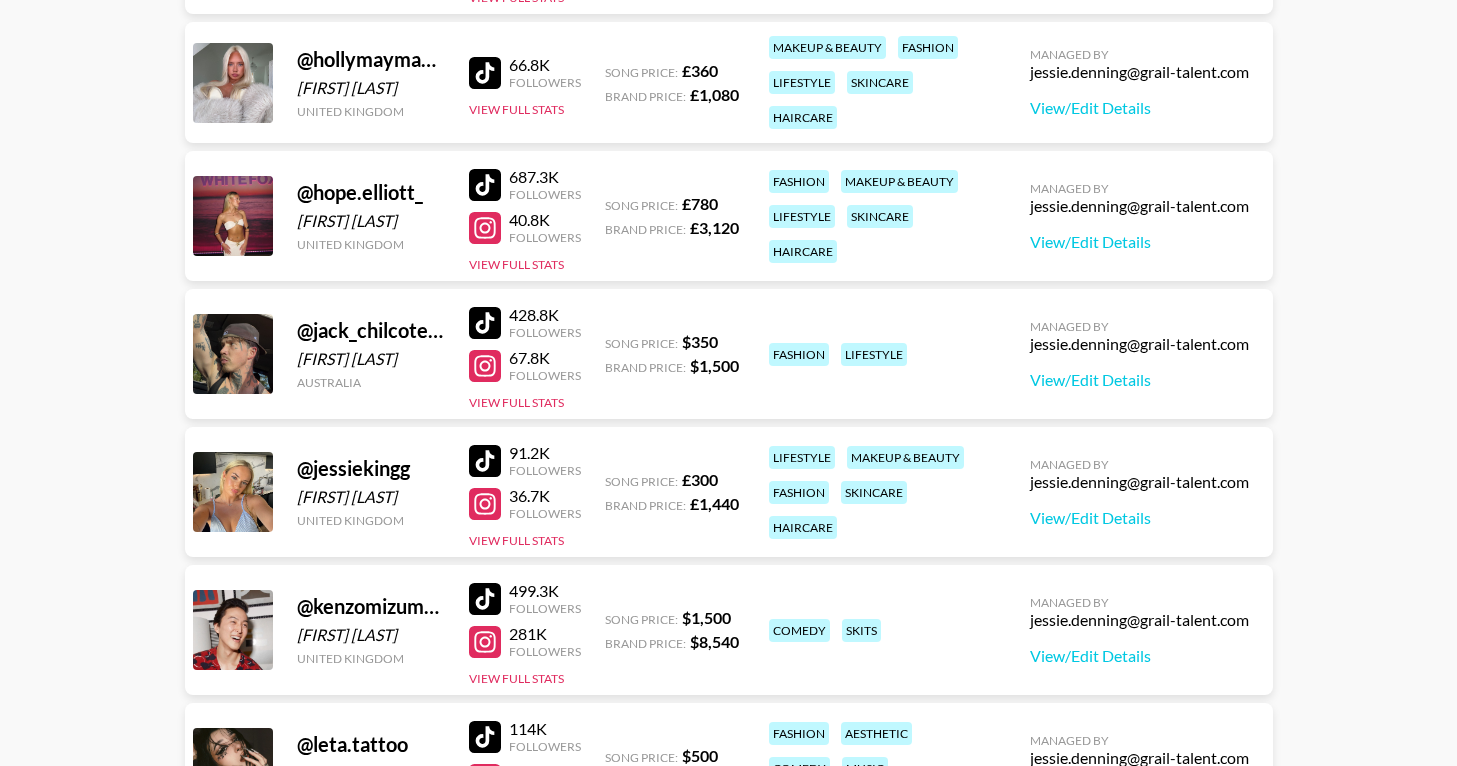 scroll, scrollTop: 2488, scrollLeft: 0, axis: vertical 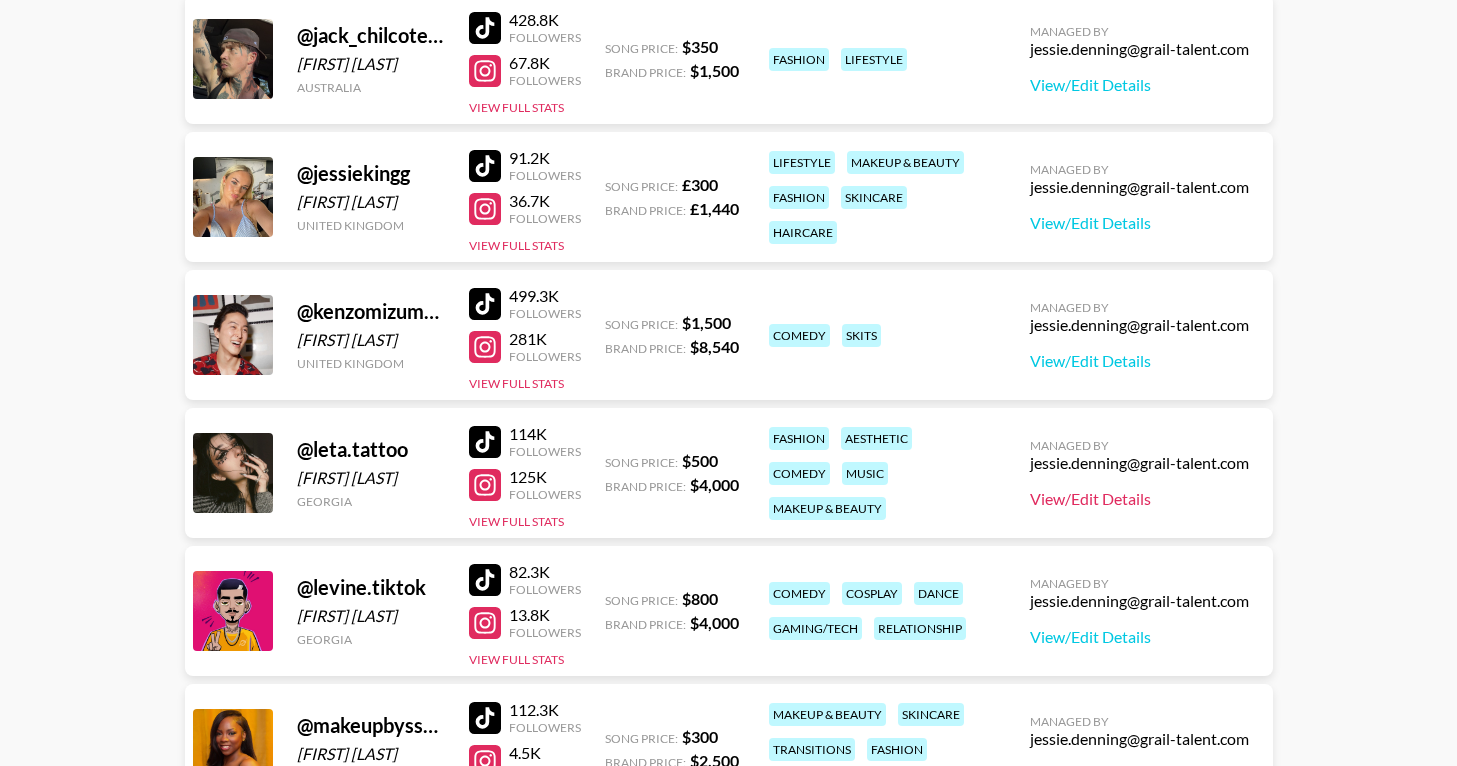 click on "View/Edit Details" at bounding box center [1139, 499] 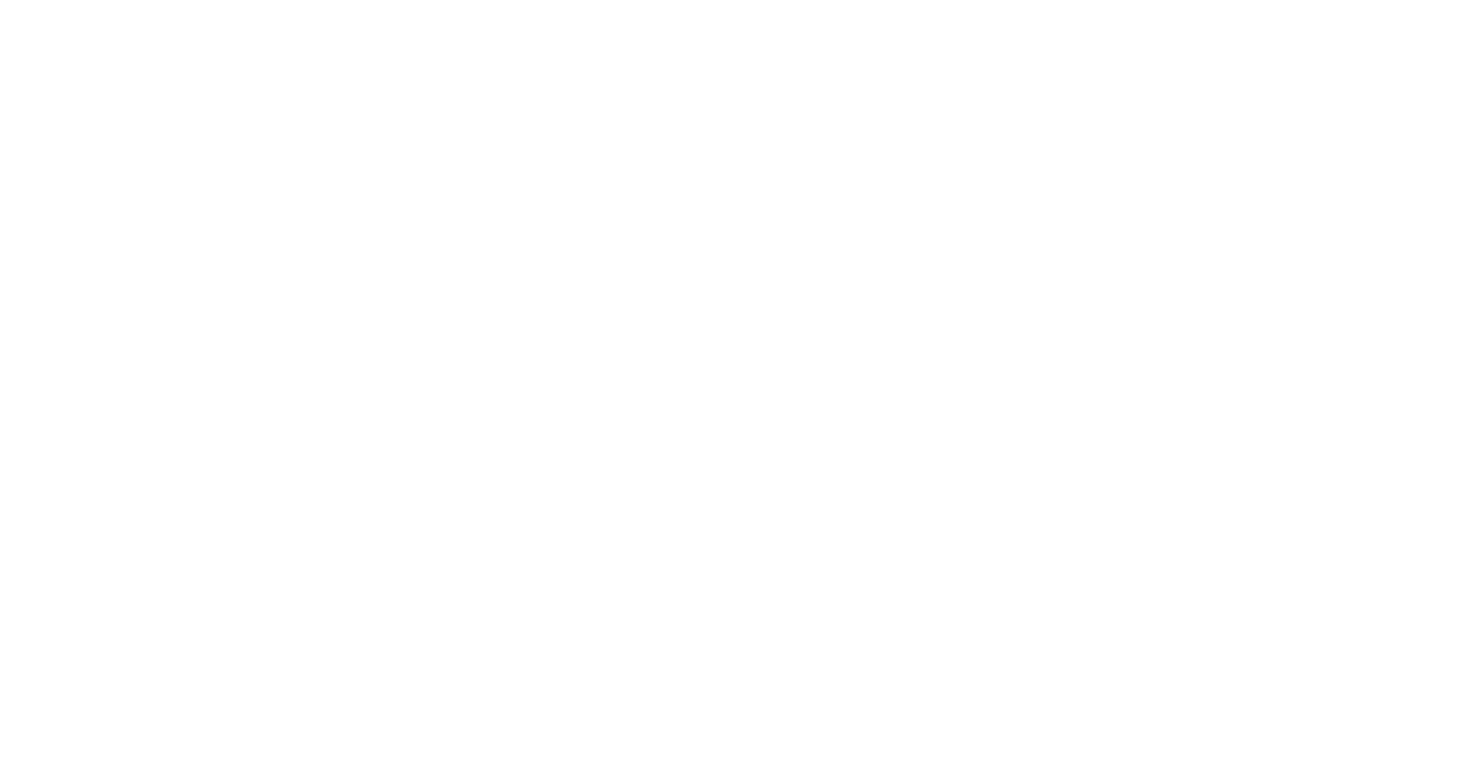 scroll, scrollTop: 0, scrollLeft: 0, axis: both 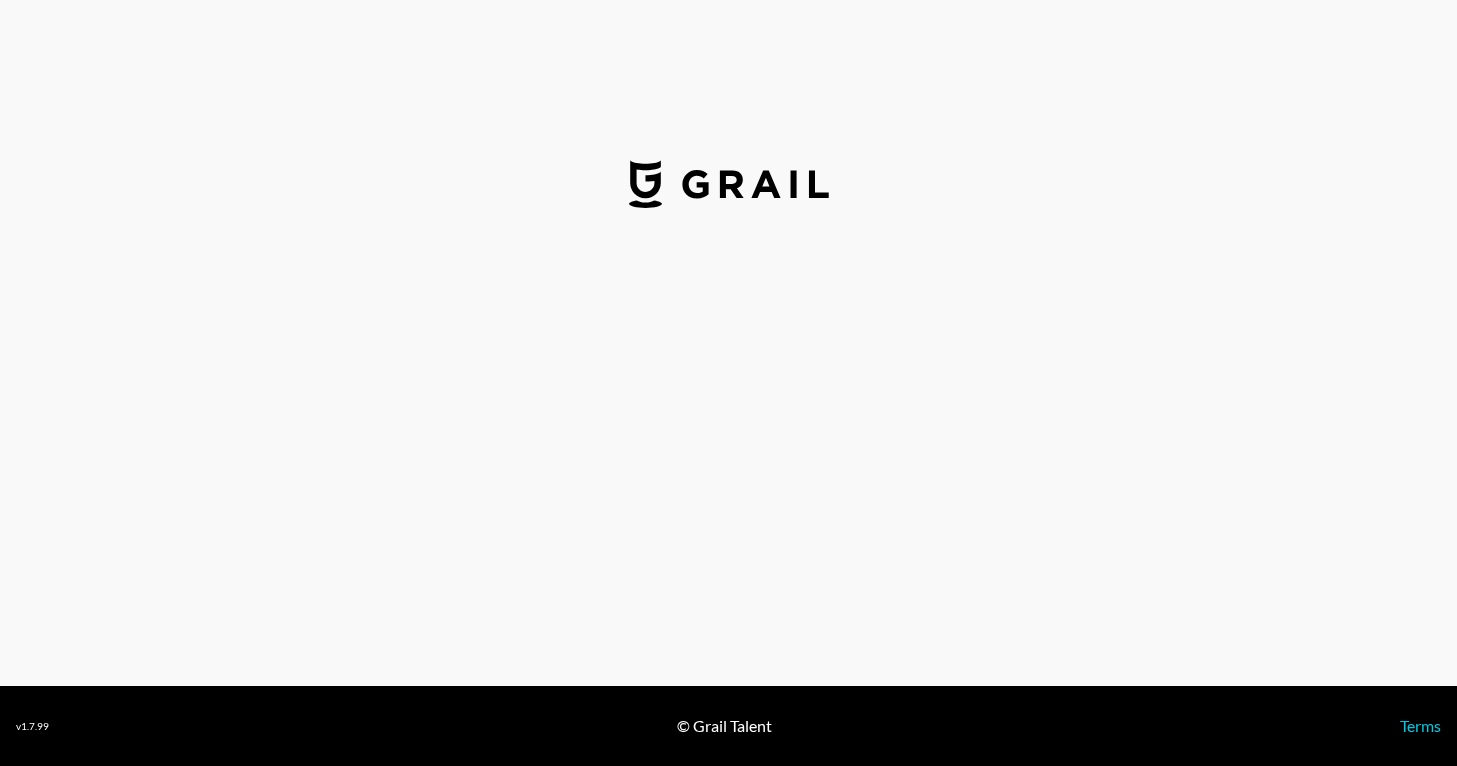 select on "USD" 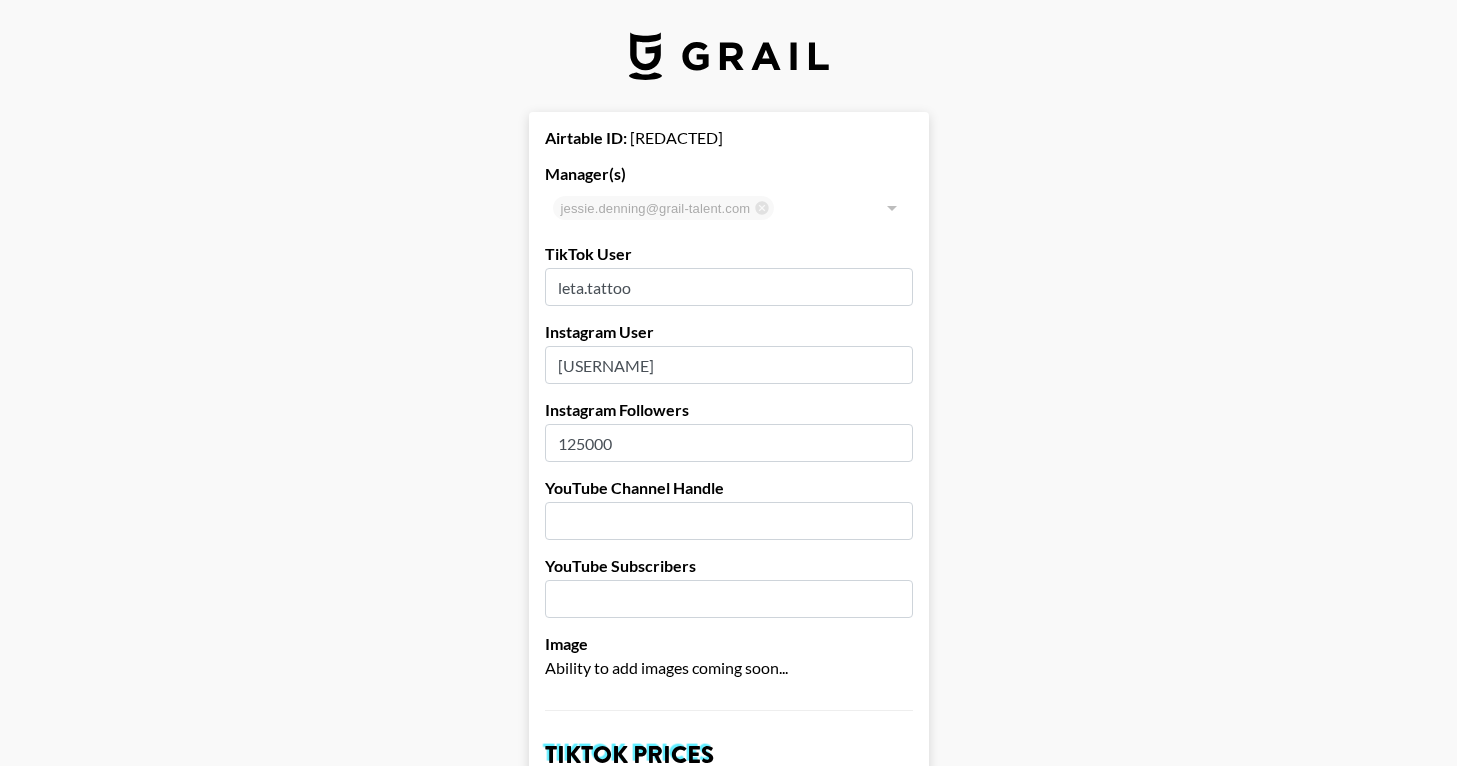 click on "125000" at bounding box center [729, 443] 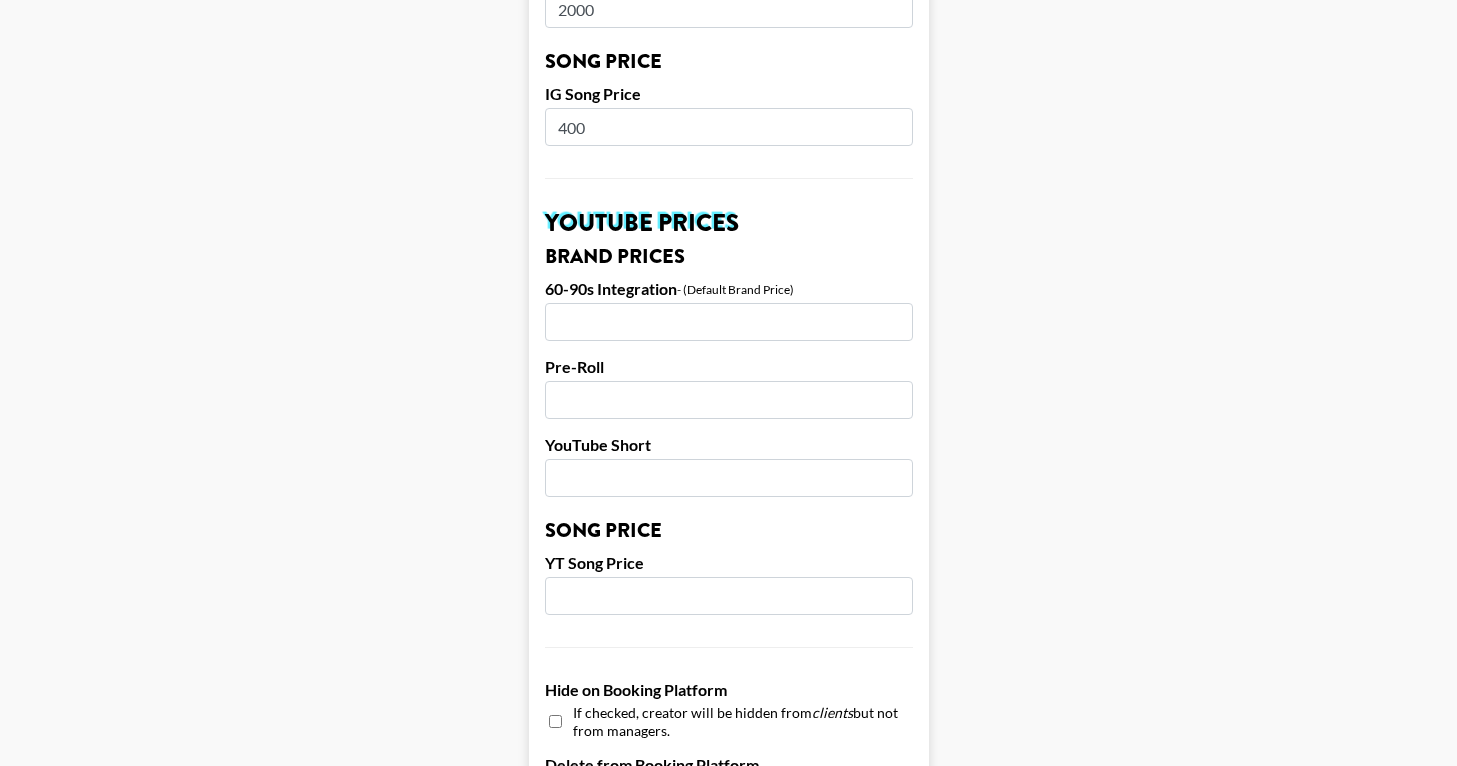 scroll, scrollTop: 1947, scrollLeft: 0, axis: vertical 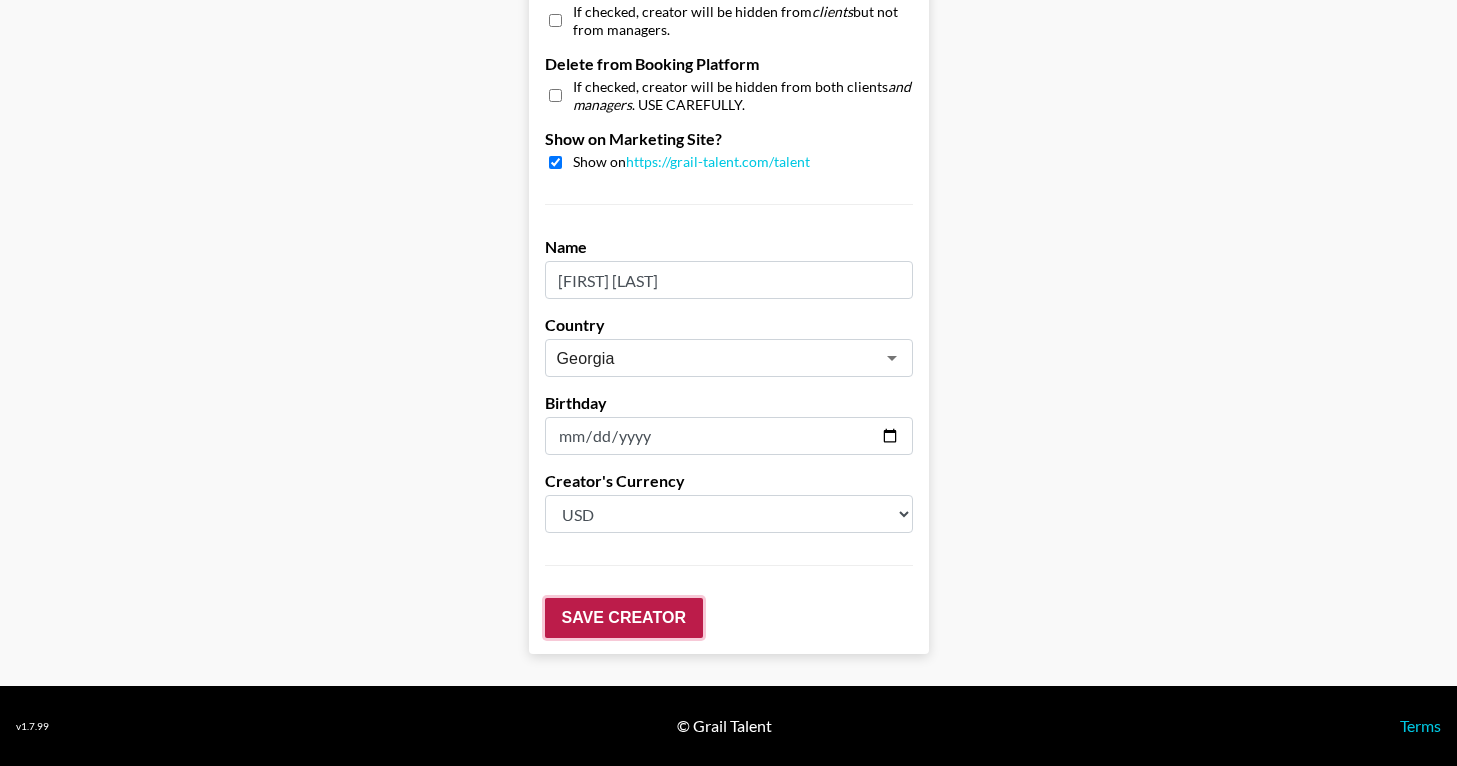 click on "Save Creator" at bounding box center (624, 618) 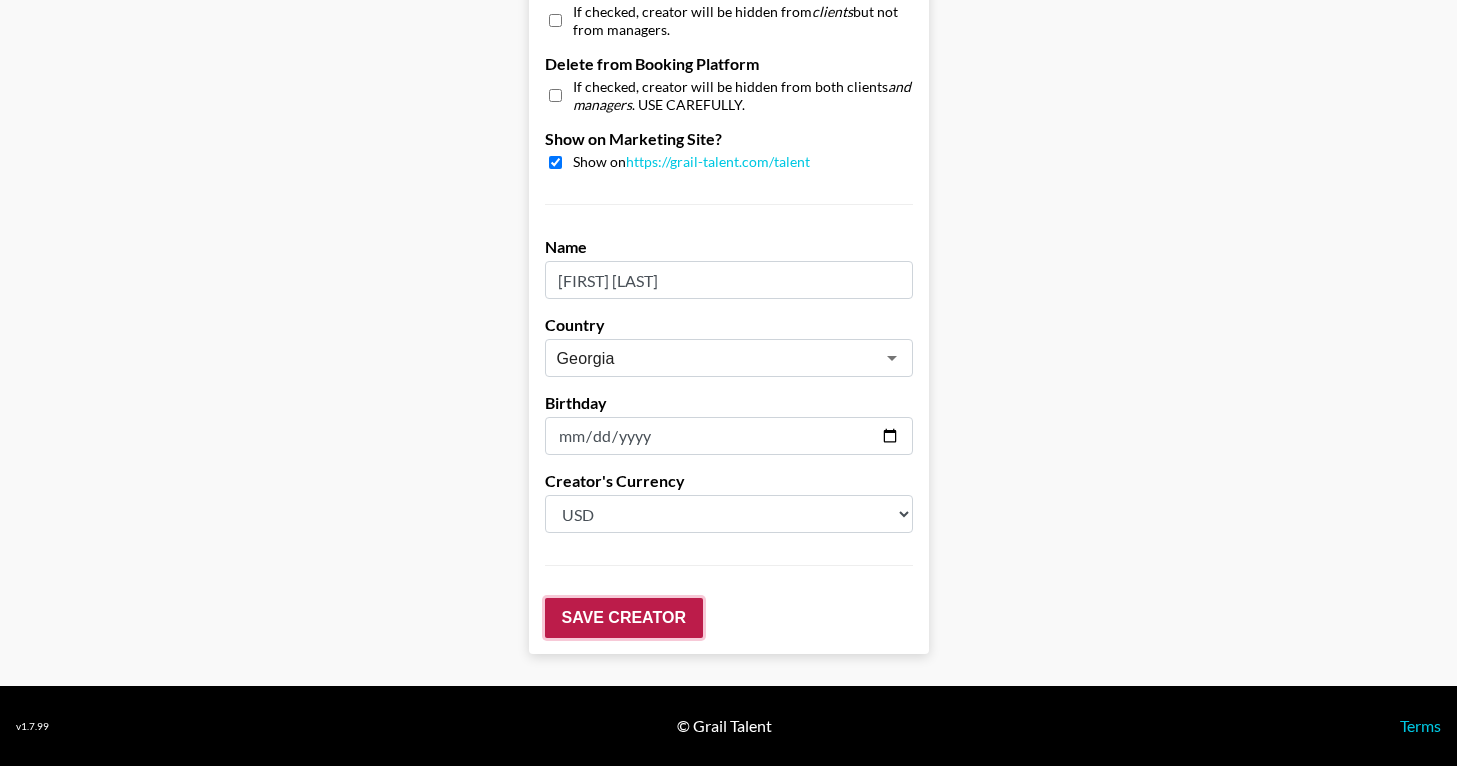 click on "Save Creator" at bounding box center [624, 618] 